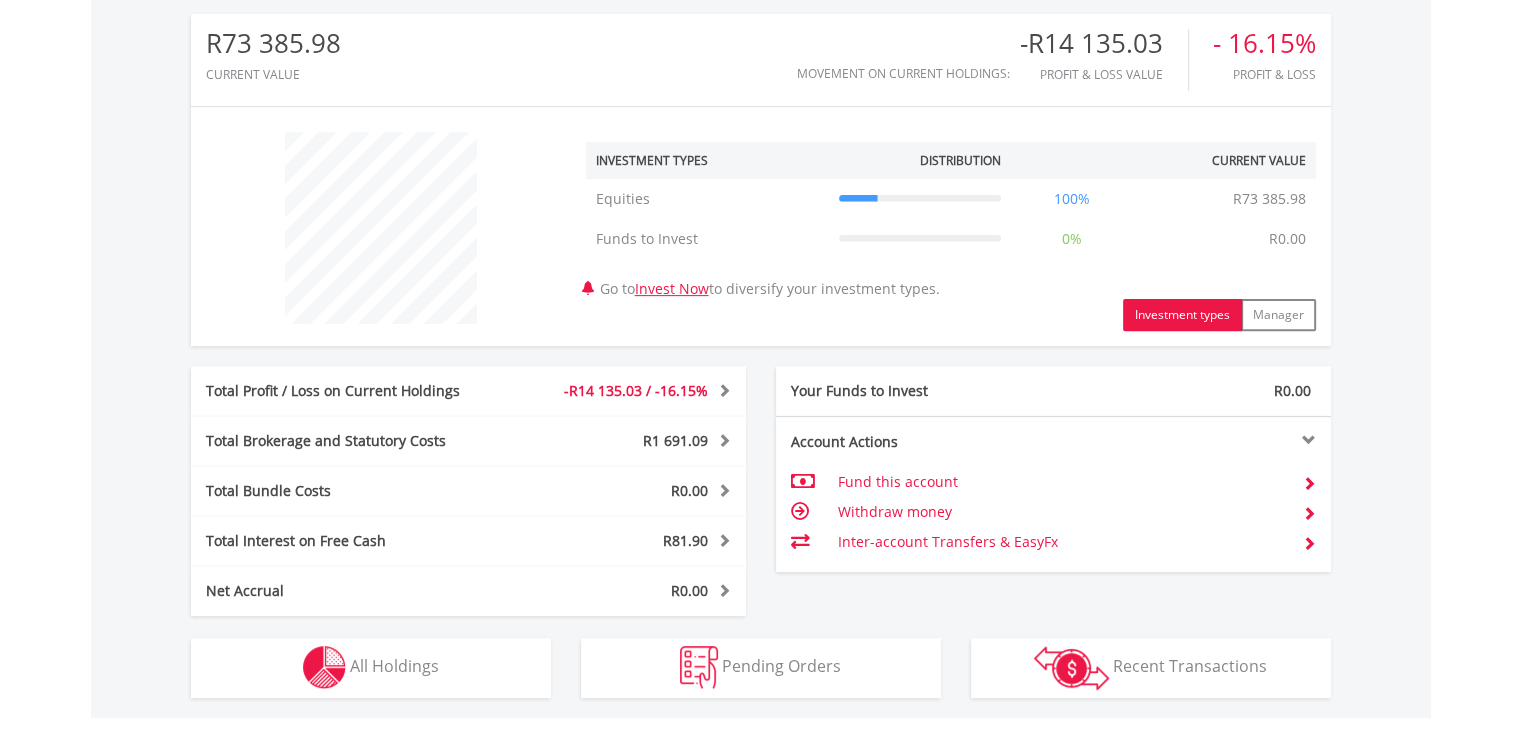 scroll, scrollTop: 688, scrollLeft: 0, axis: vertical 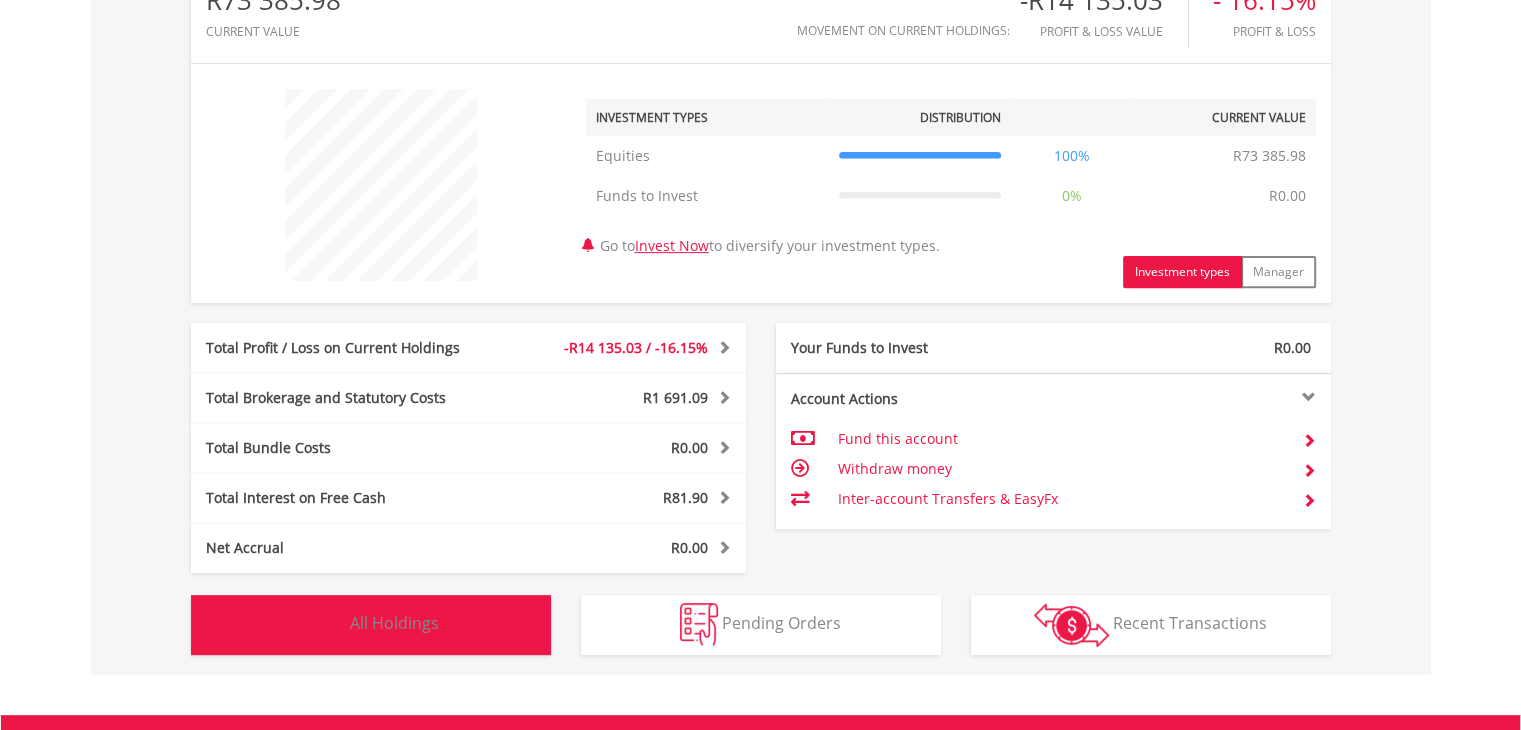 click on "Holdings
All Holdings" at bounding box center [371, 625] 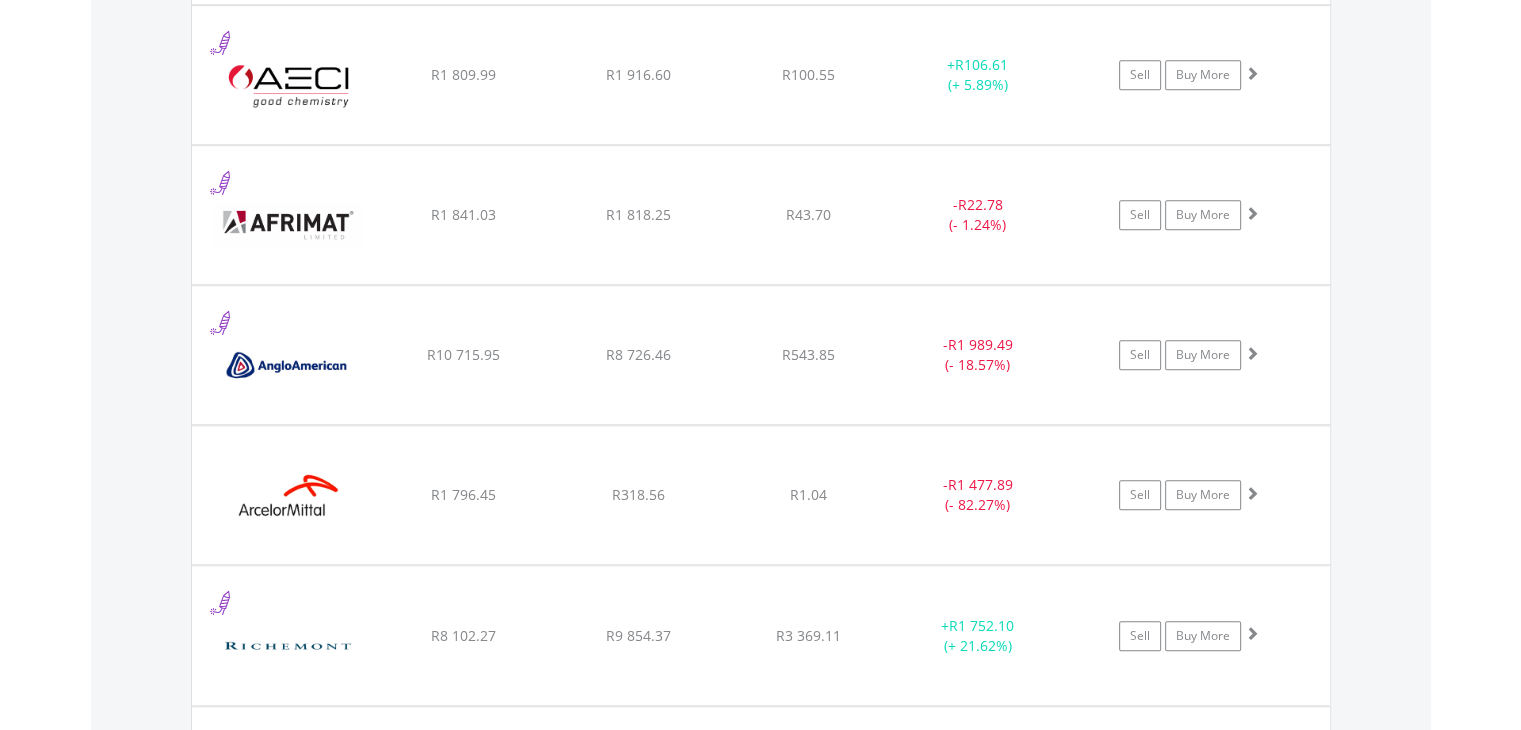 scroll, scrollTop: 1602, scrollLeft: 0, axis: vertical 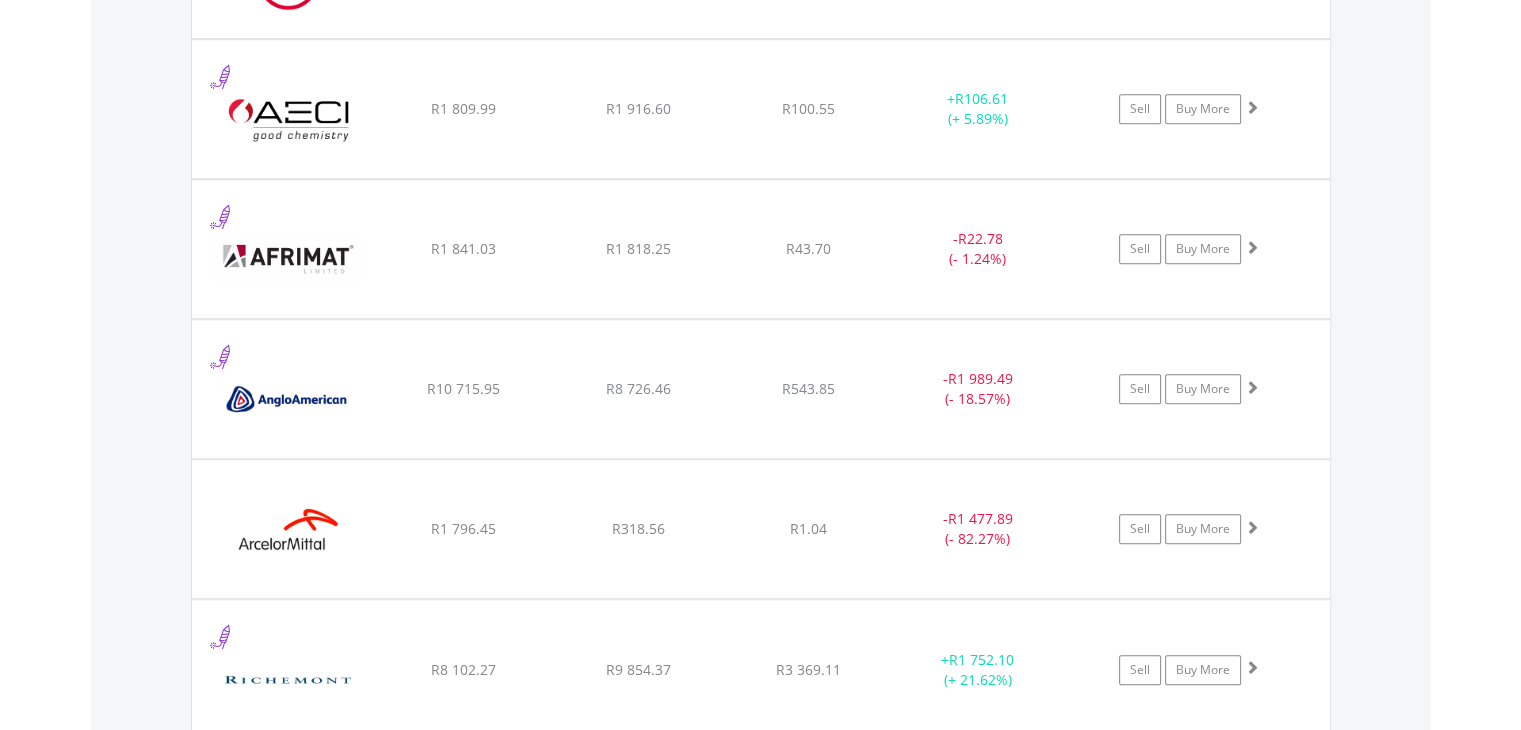 click on "﻿
Afrimat Limited
R1 841.03
R1 818.25
R43.70
-  R22.78 (- 1.24%)
Sell
Buy More" at bounding box center (761, -31) 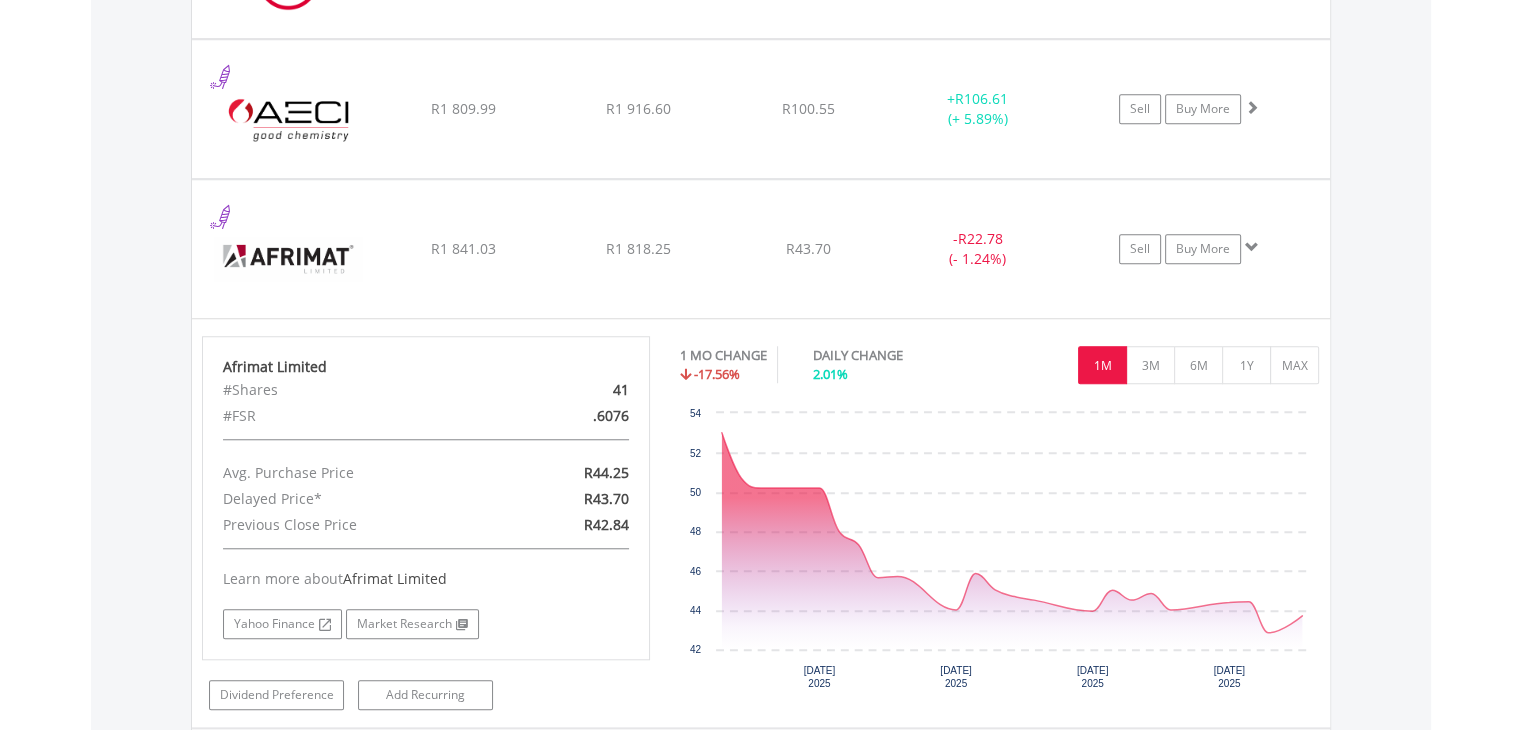 click on "﻿
Afrimat Limited
R1 841.03
R1 818.25
R43.70
-  R22.78 (- 1.24%)
Sell
Buy More" at bounding box center (761, -31) 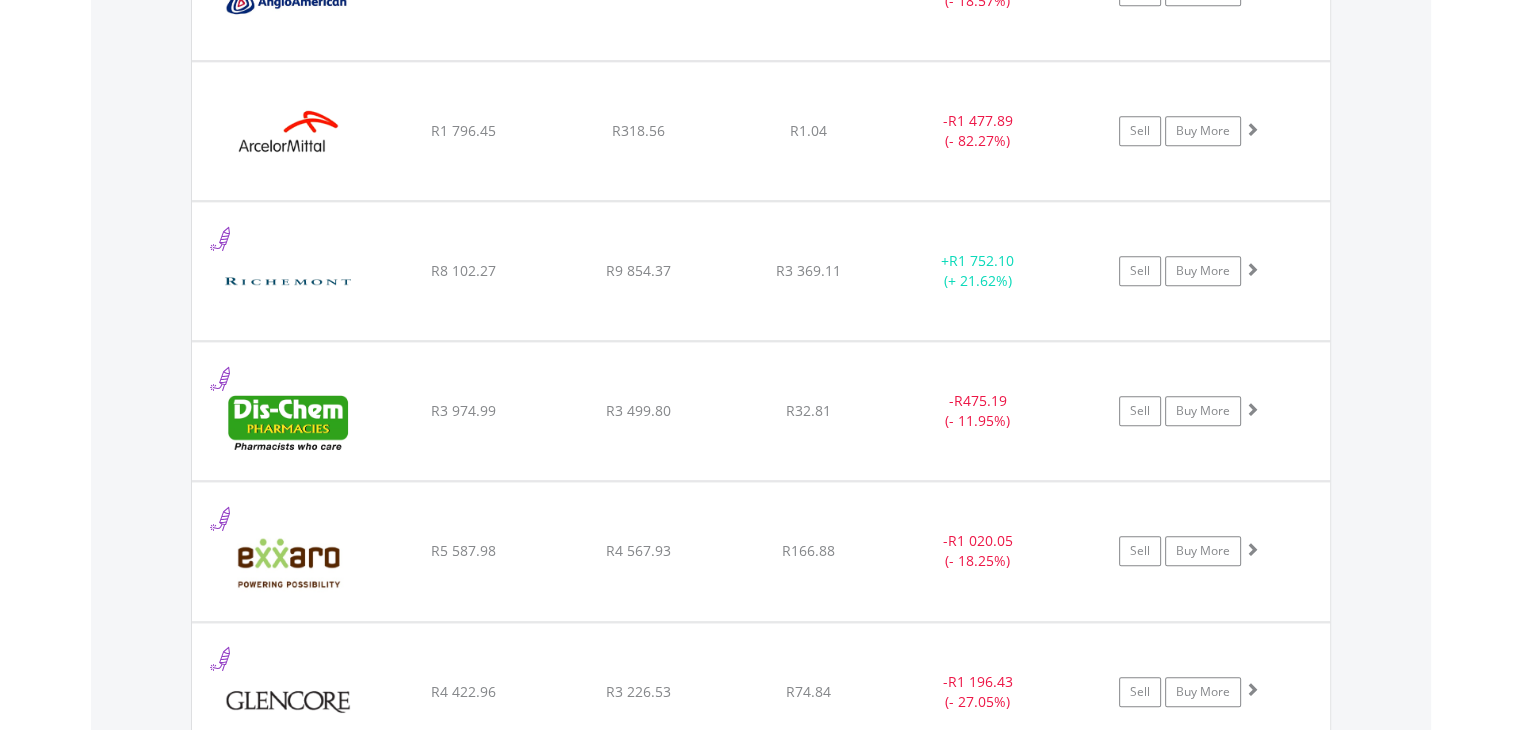 scroll, scrollTop: 2002, scrollLeft: 0, axis: vertical 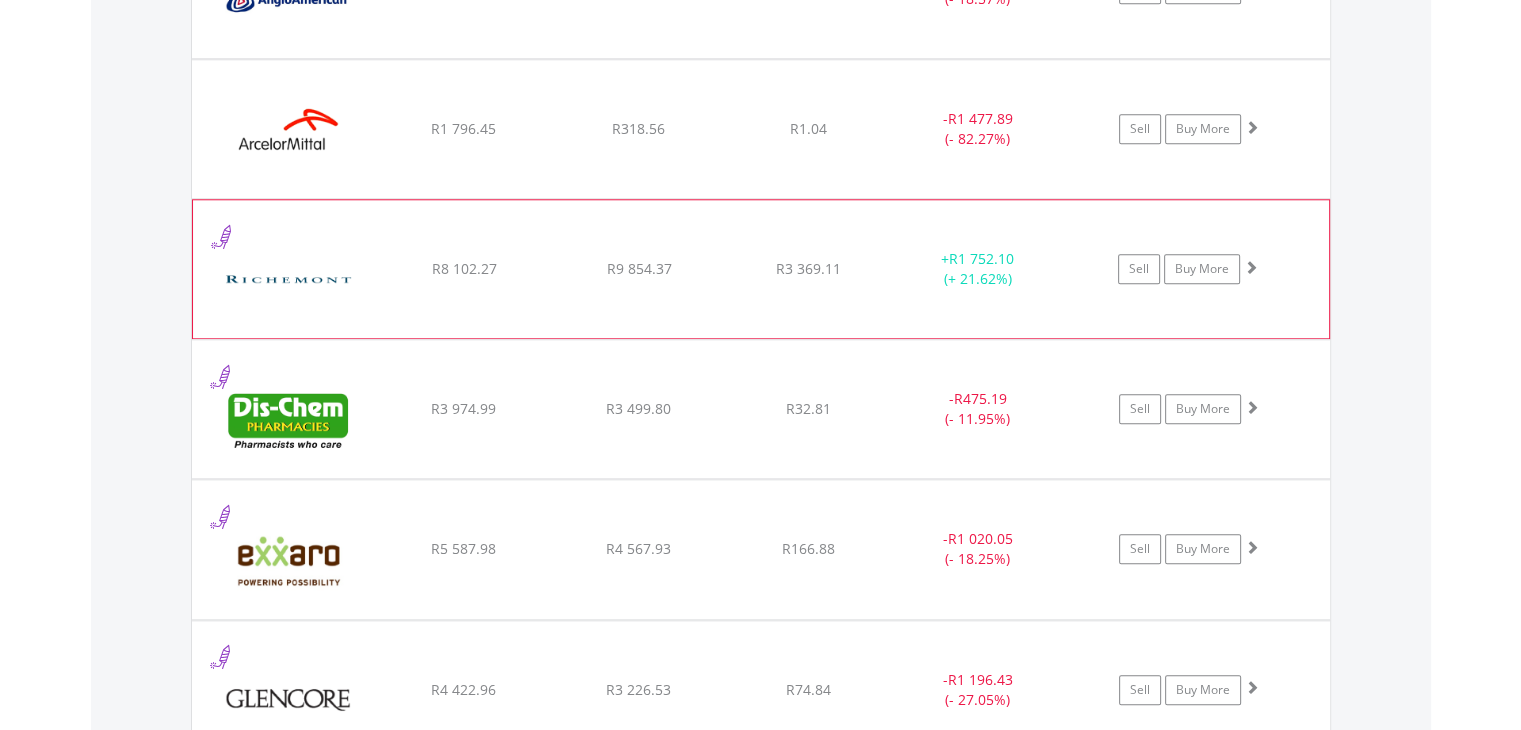 click on "﻿
Compagnie Financiere Richemont SA
R8 102.27
R9 854.37
R3 369.11
+  R1 752.10 (+ 21.62%)
Sell
Buy More" at bounding box center [761, -431] 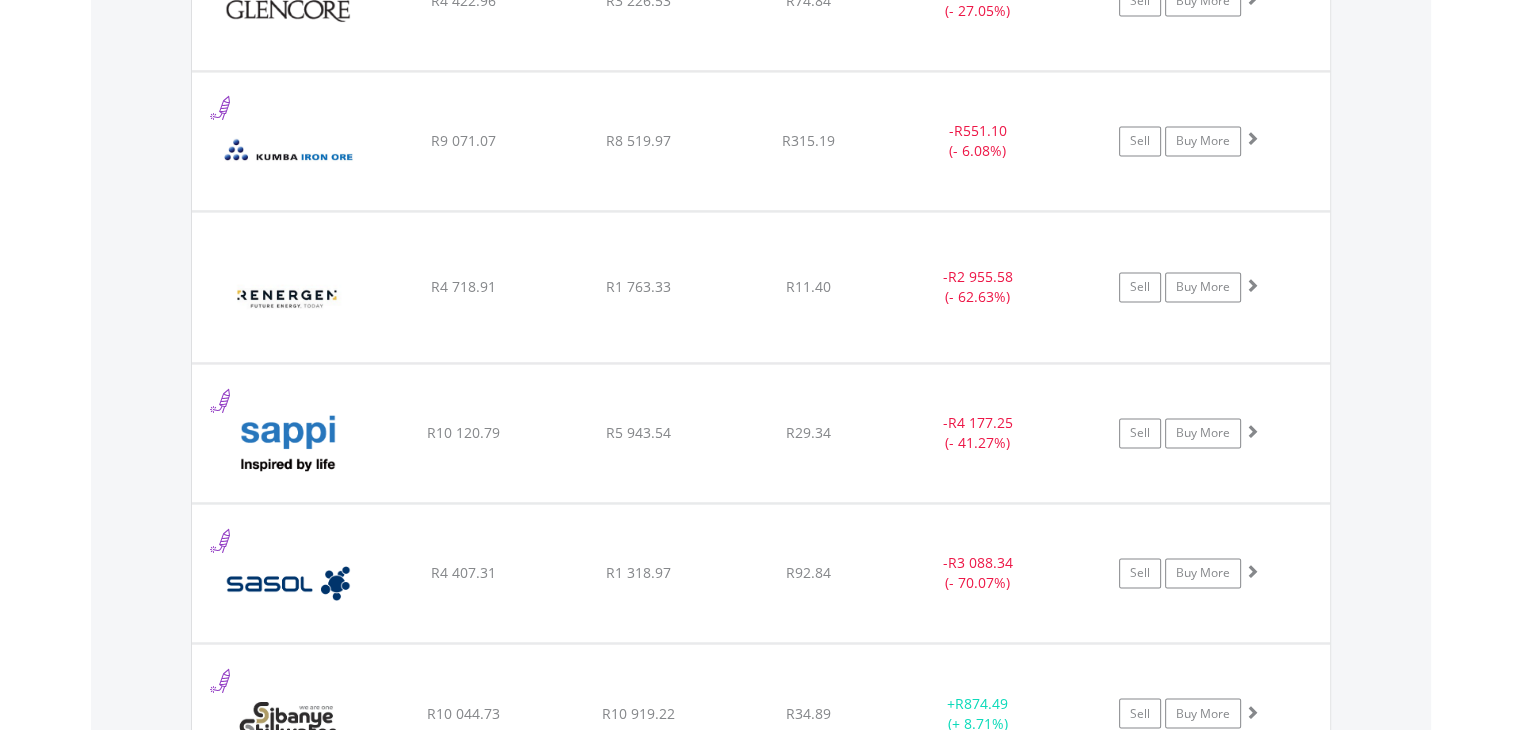 scroll, scrollTop: 3102, scrollLeft: 0, axis: vertical 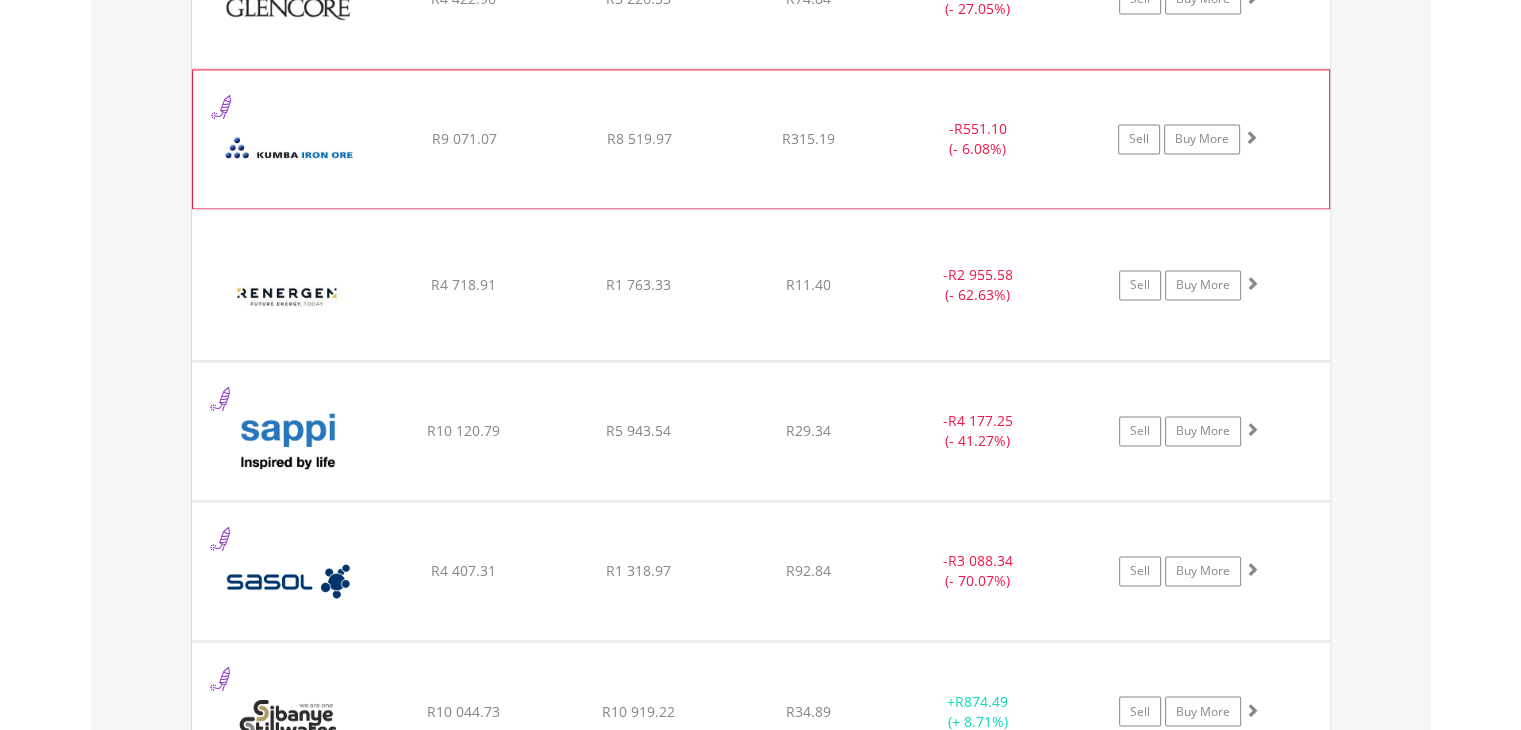 click on "﻿
Kumba Iron Ore Limited
R9 071.07
R8 519.97
R315.19
-  R551.10 (- 6.08%)
Sell
Buy More" at bounding box center (761, -1531) 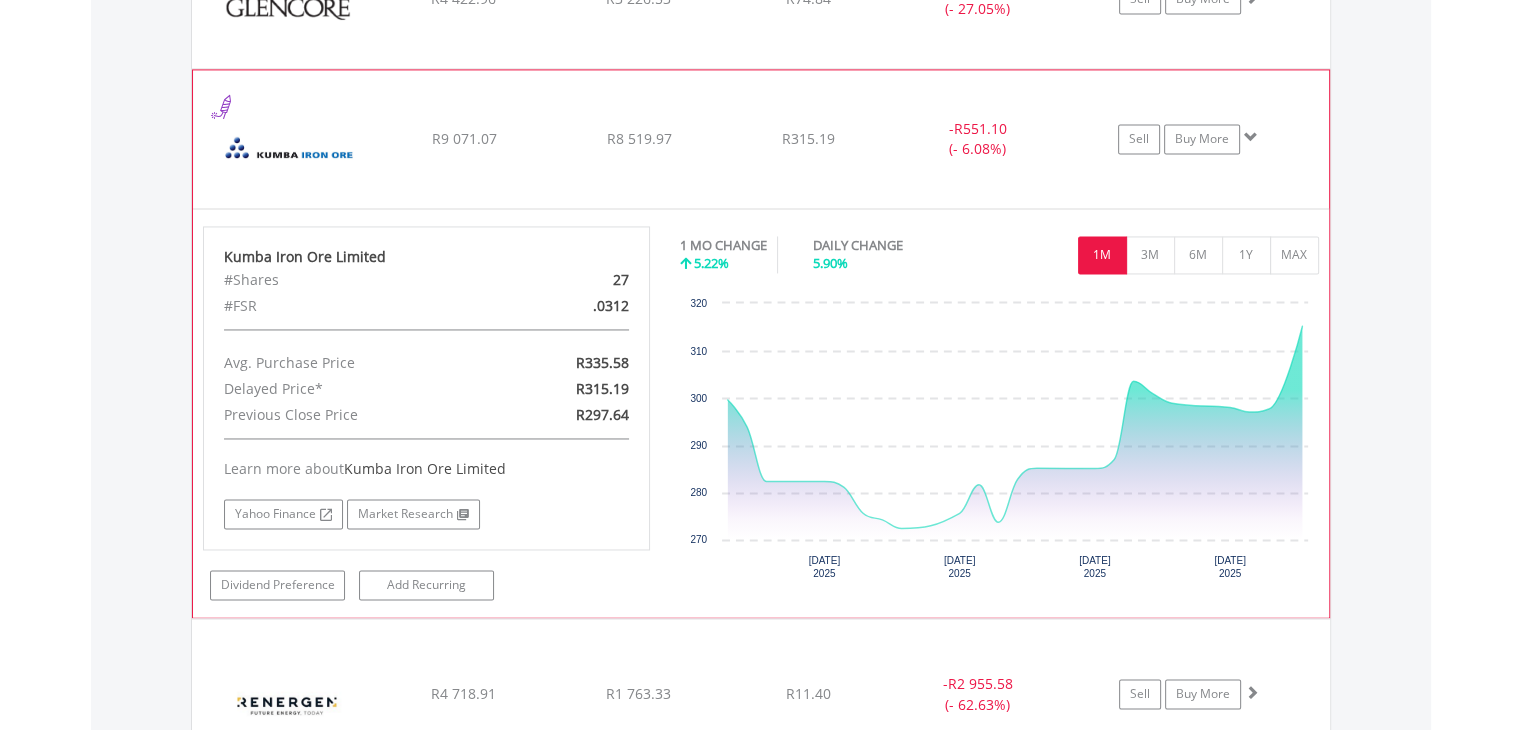 click on "﻿
Kumba Iron Ore Limited
R9 071.07
R8 519.97
R315.19
-  R551.10 (- 6.08%)
Sell
Buy More" at bounding box center (761, -1531) 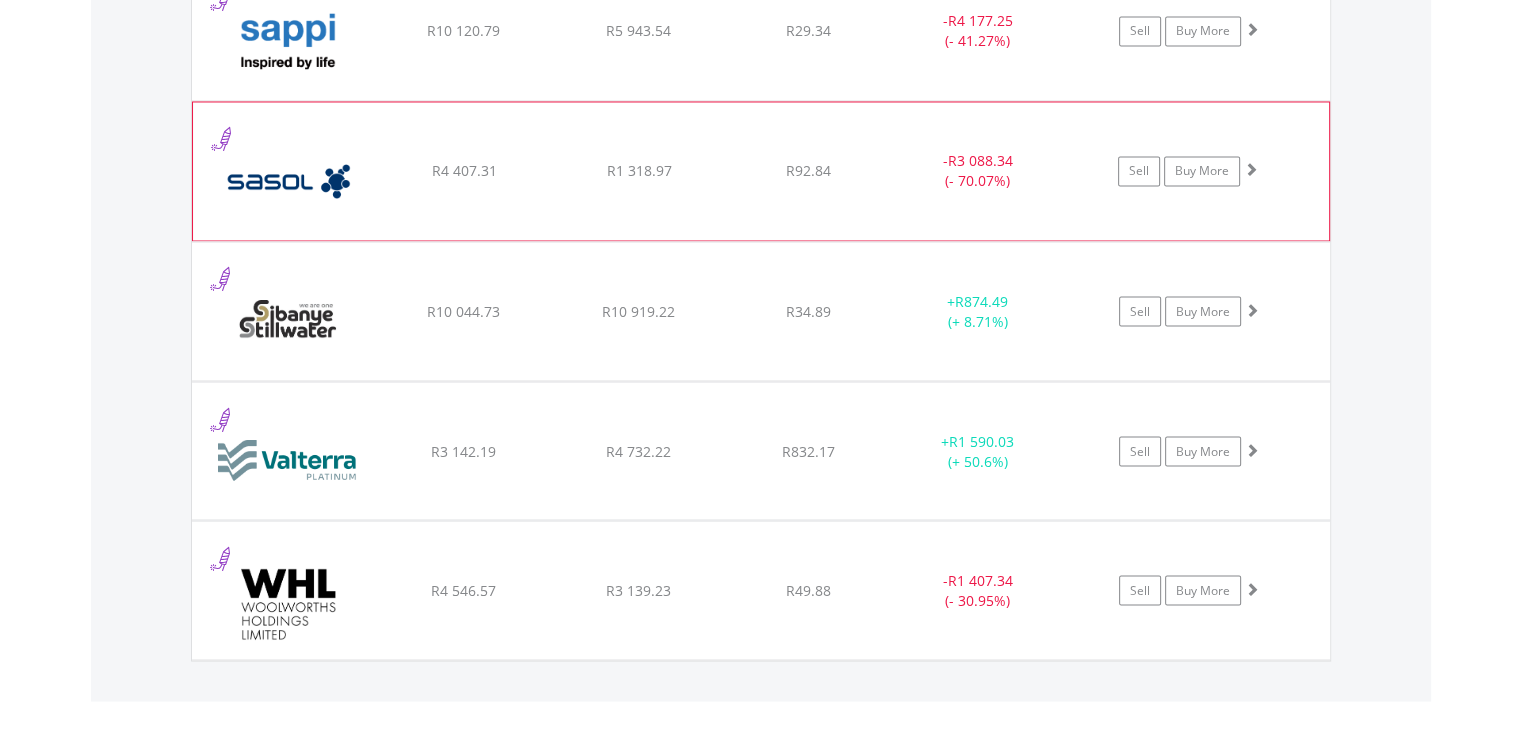 scroll, scrollTop: 3503, scrollLeft: 0, axis: vertical 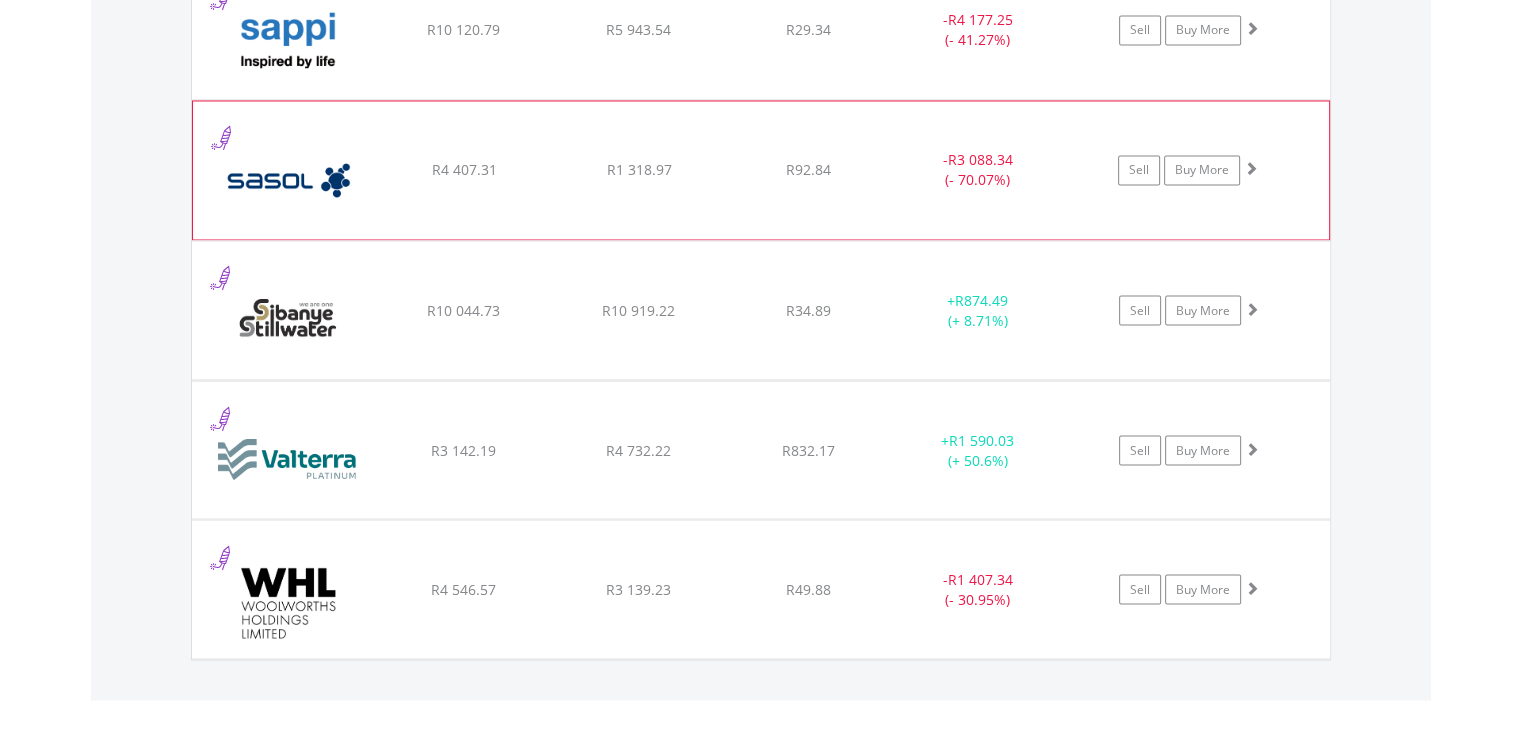 click on "﻿
Sasol Limited
R4 407.31
R1 318.97
R92.84
-  R3 088.34 (- 70.07%)
Sell
Buy More" at bounding box center [761, -1932] 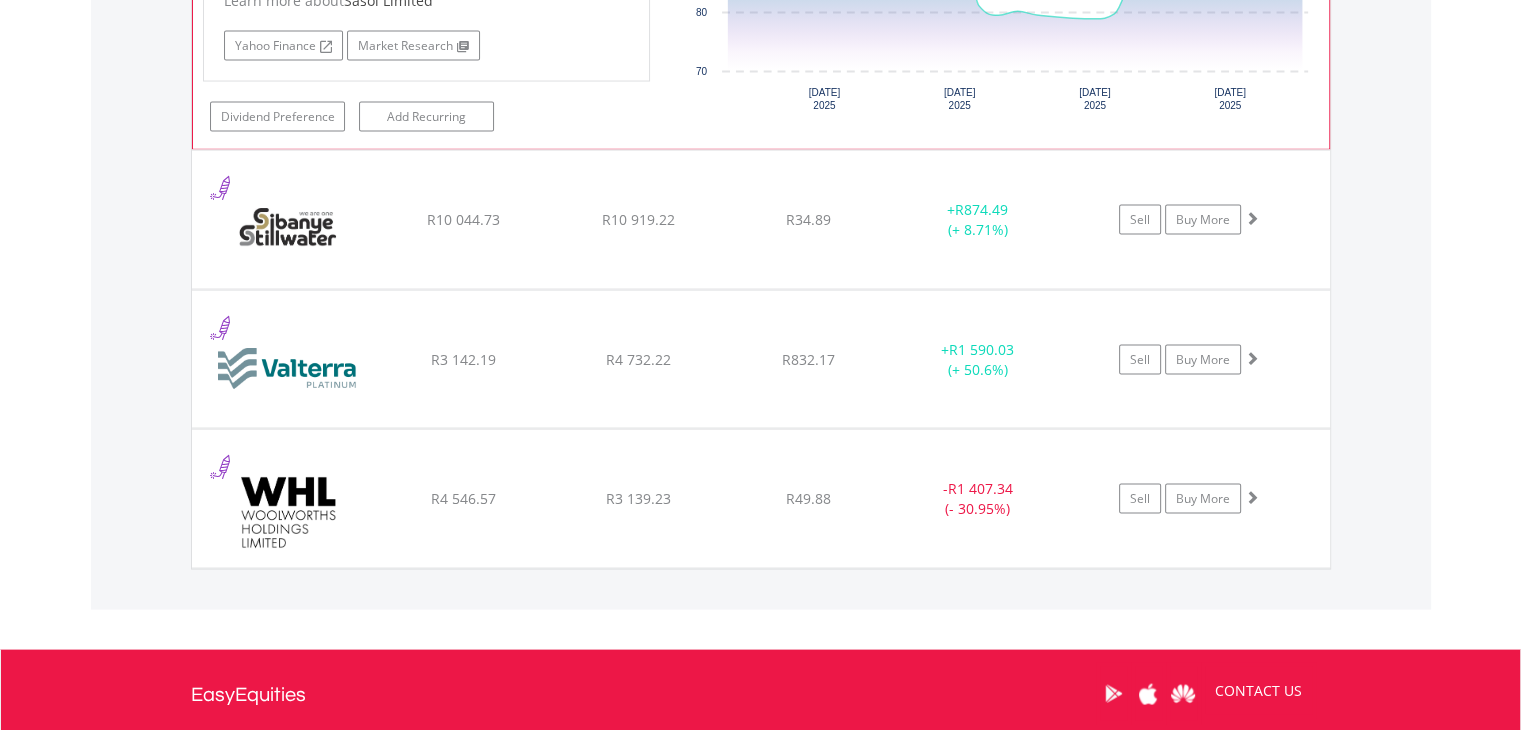 scroll, scrollTop: 4003, scrollLeft: 0, axis: vertical 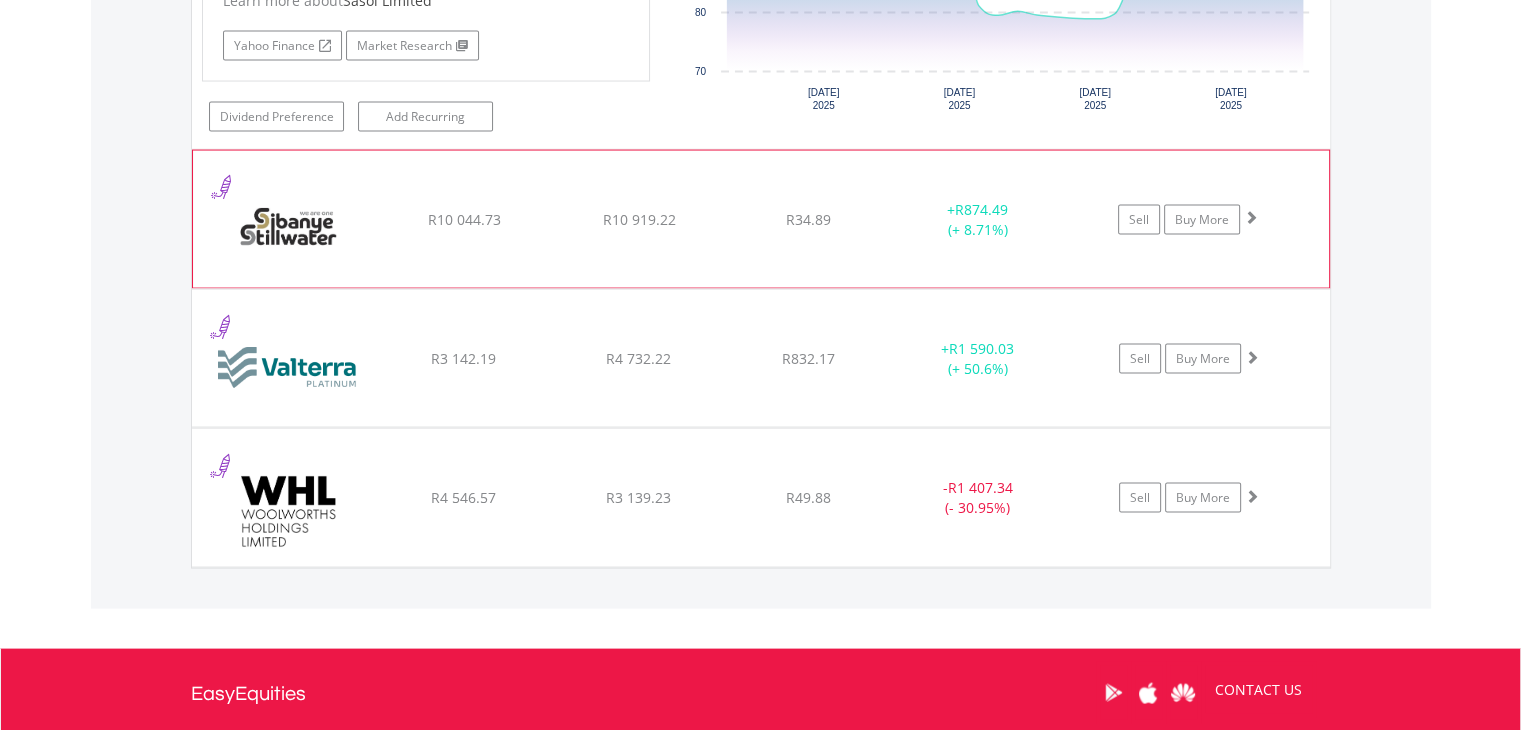 click on "R34.89" at bounding box center (808, -2433) 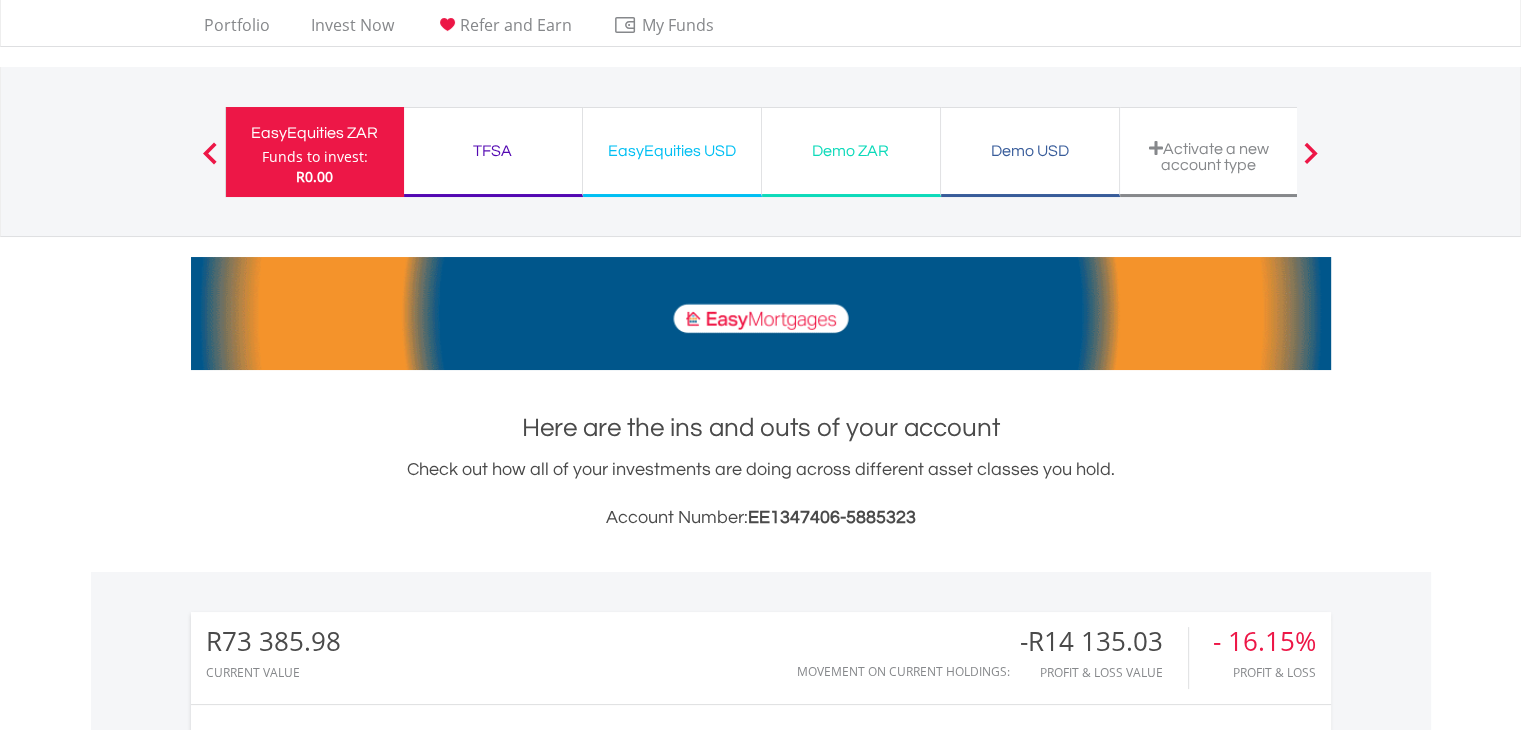 scroll, scrollTop: 0, scrollLeft: 0, axis: both 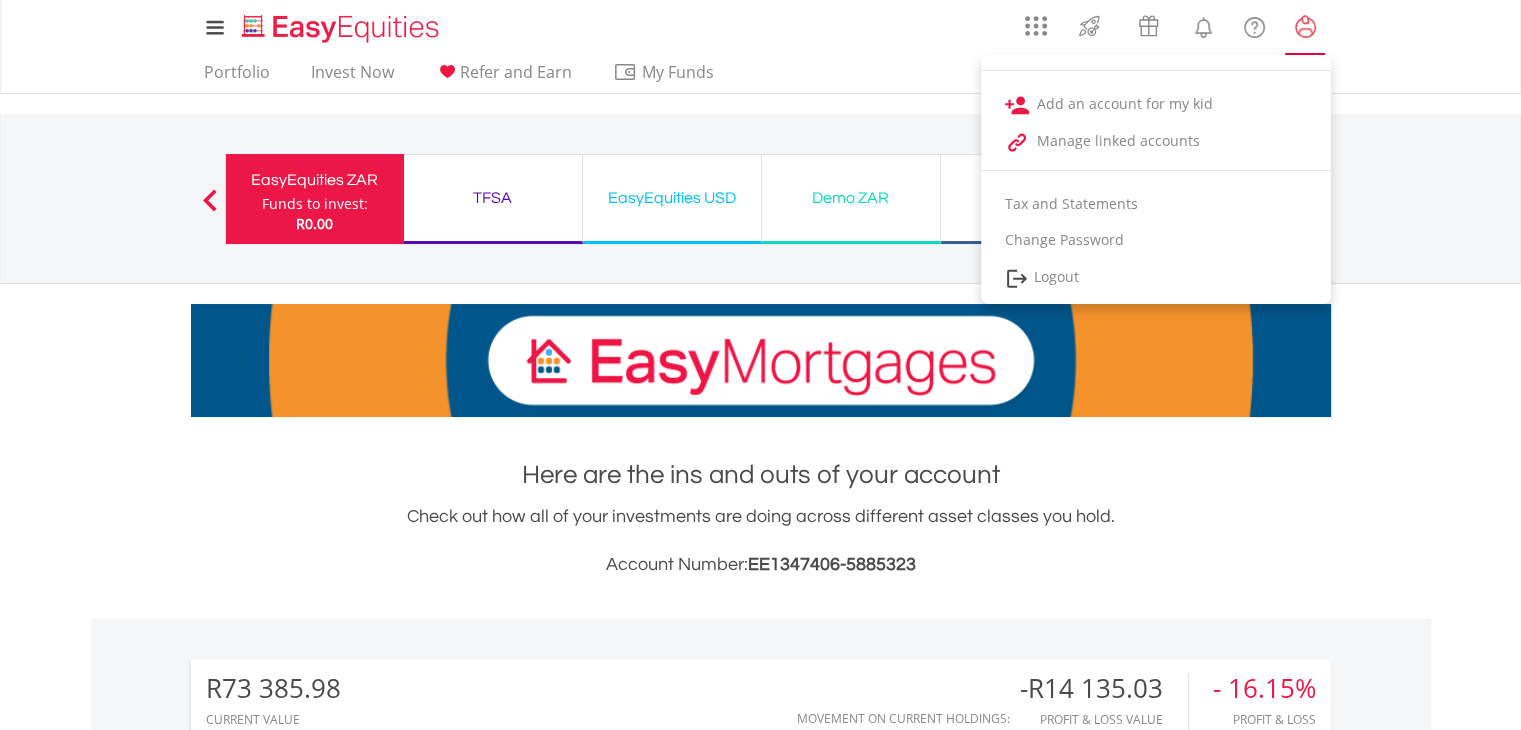 click at bounding box center [1305, 27] 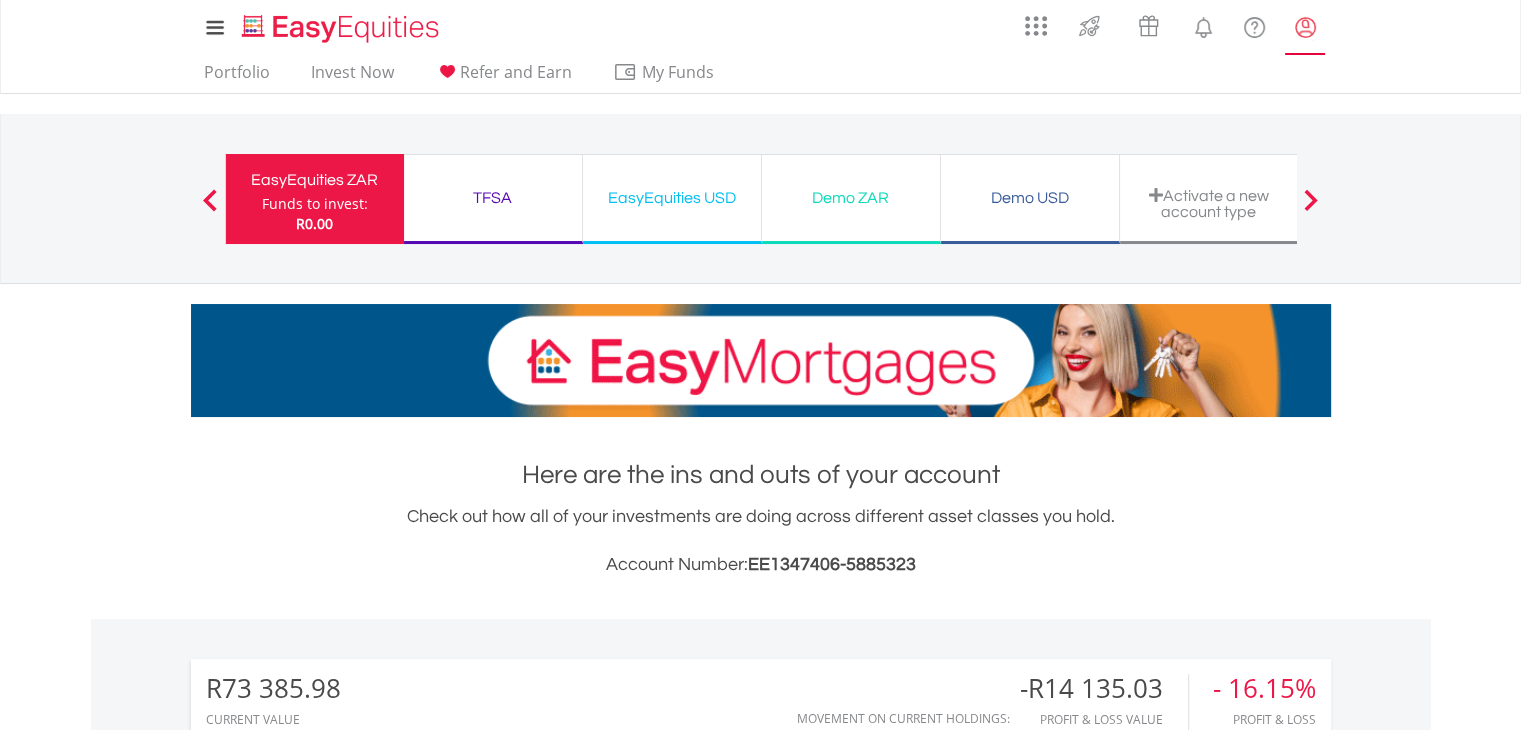 click at bounding box center (1305, 27) 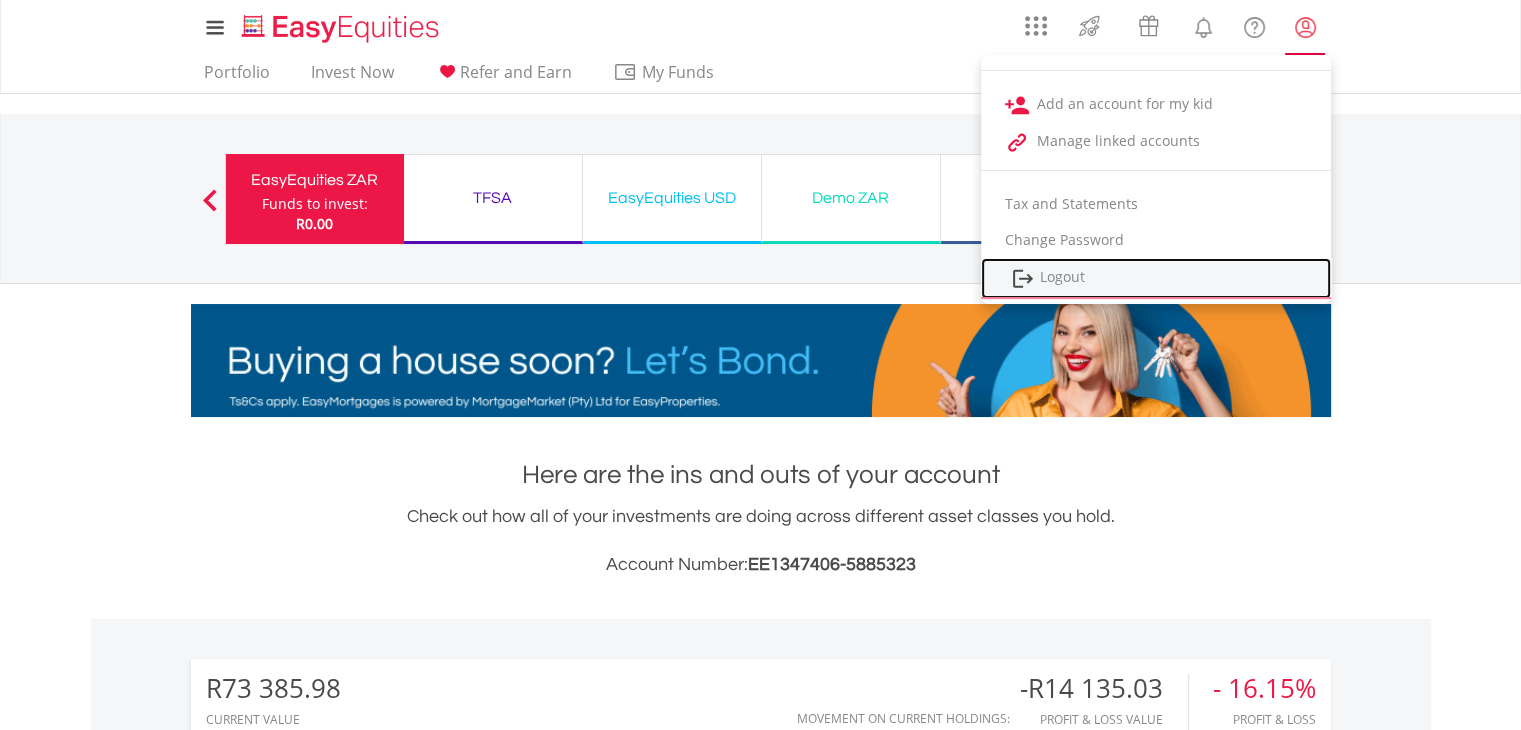 click on "Logout" at bounding box center (1156, 278) 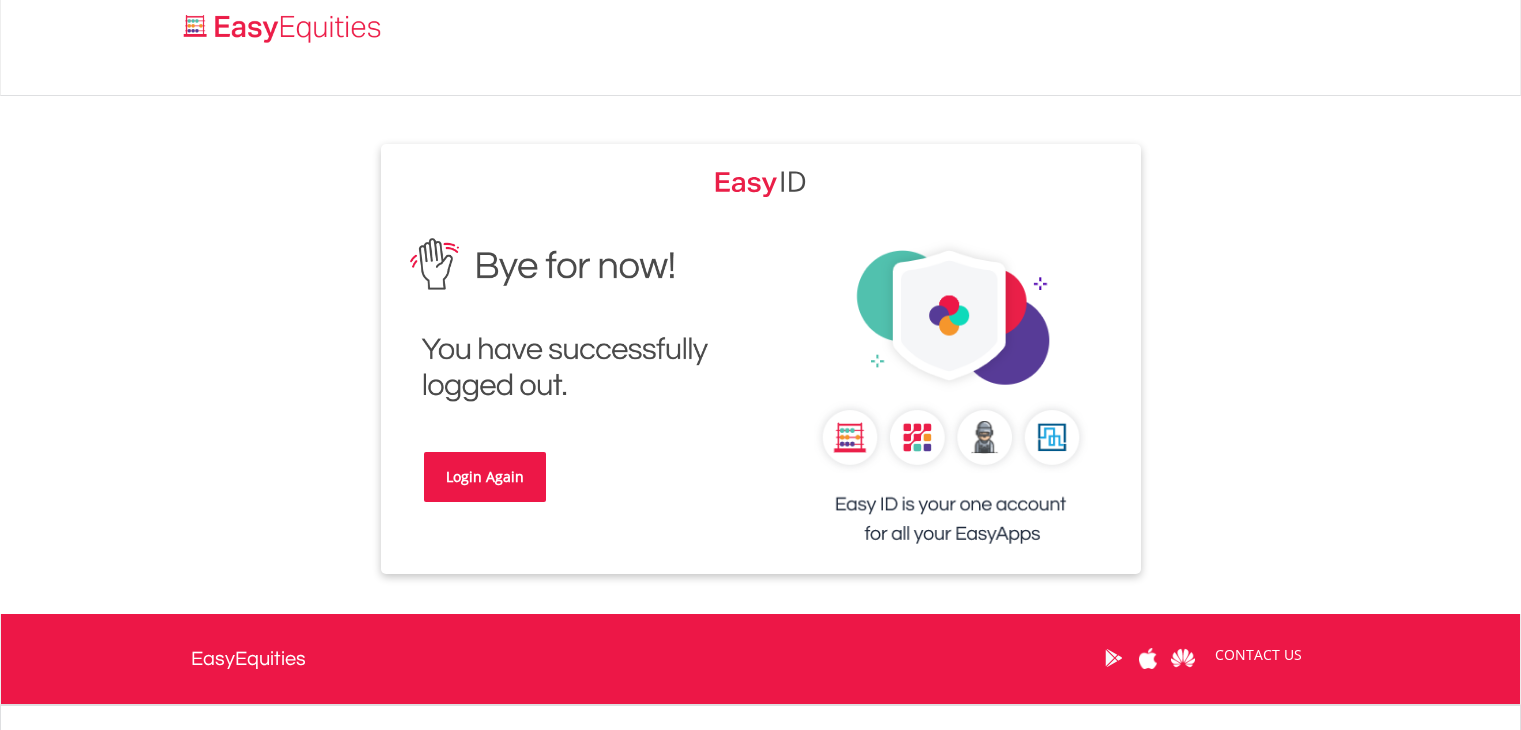 scroll, scrollTop: 0, scrollLeft: 0, axis: both 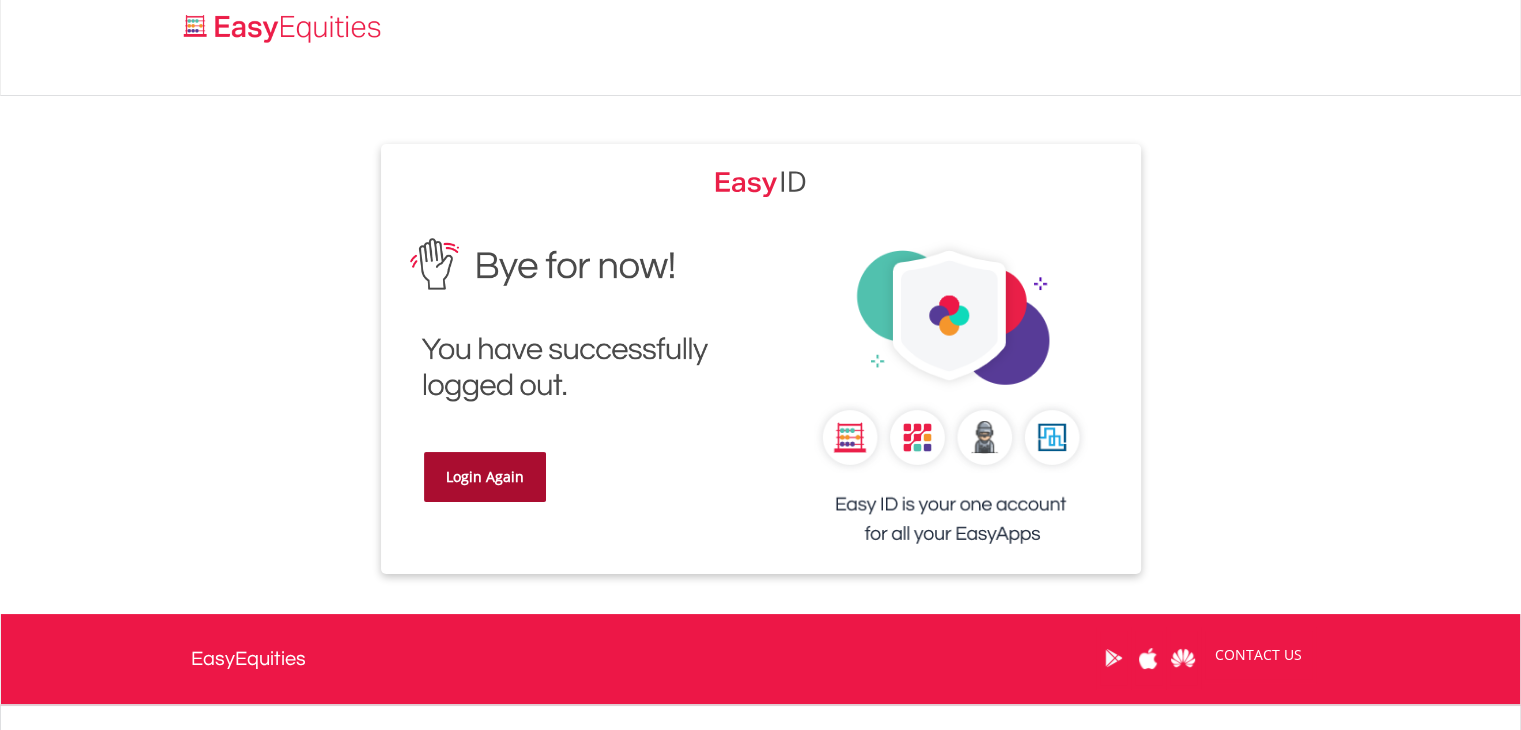 click on "Login Again" at bounding box center (485, 477) 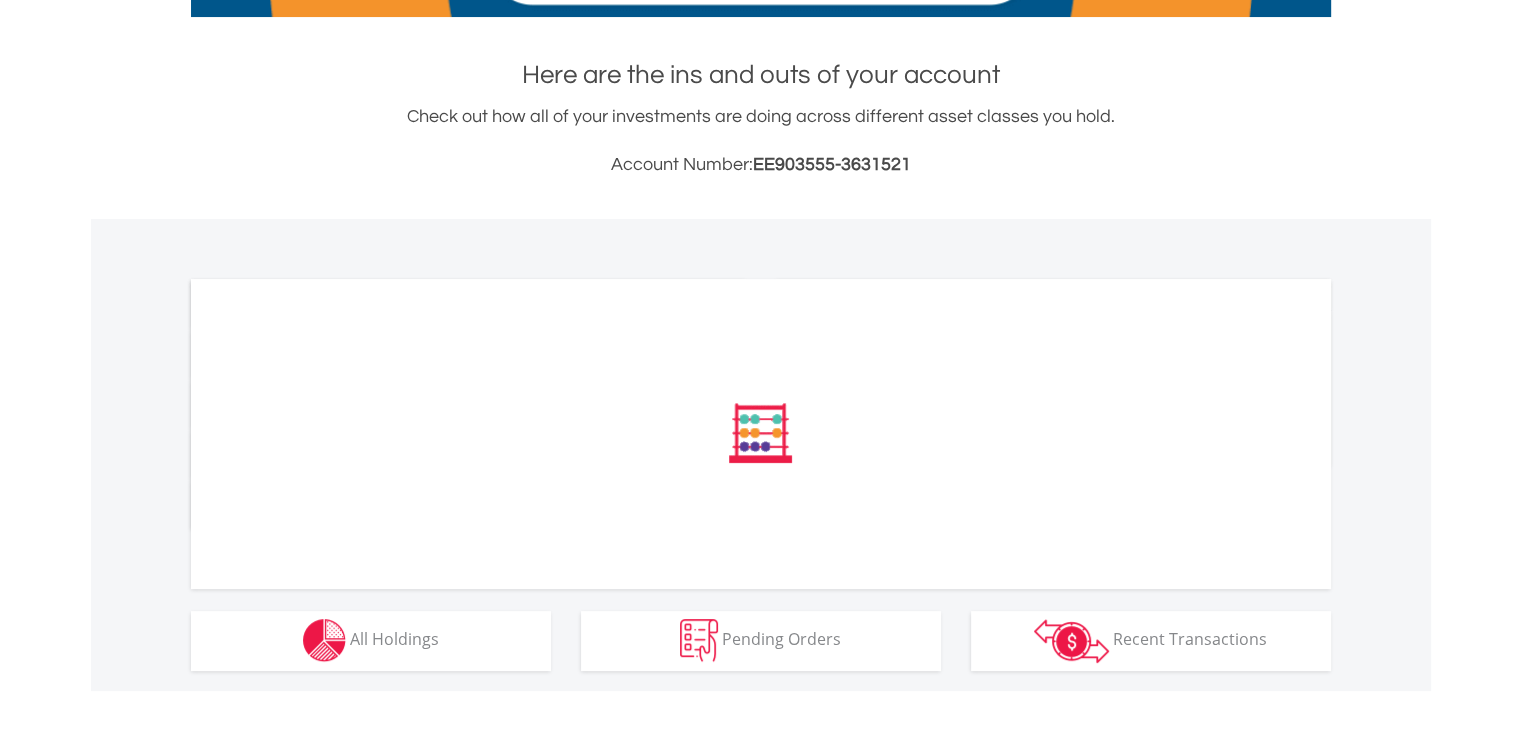 scroll, scrollTop: 500, scrollLeft: 0, axis: vertical 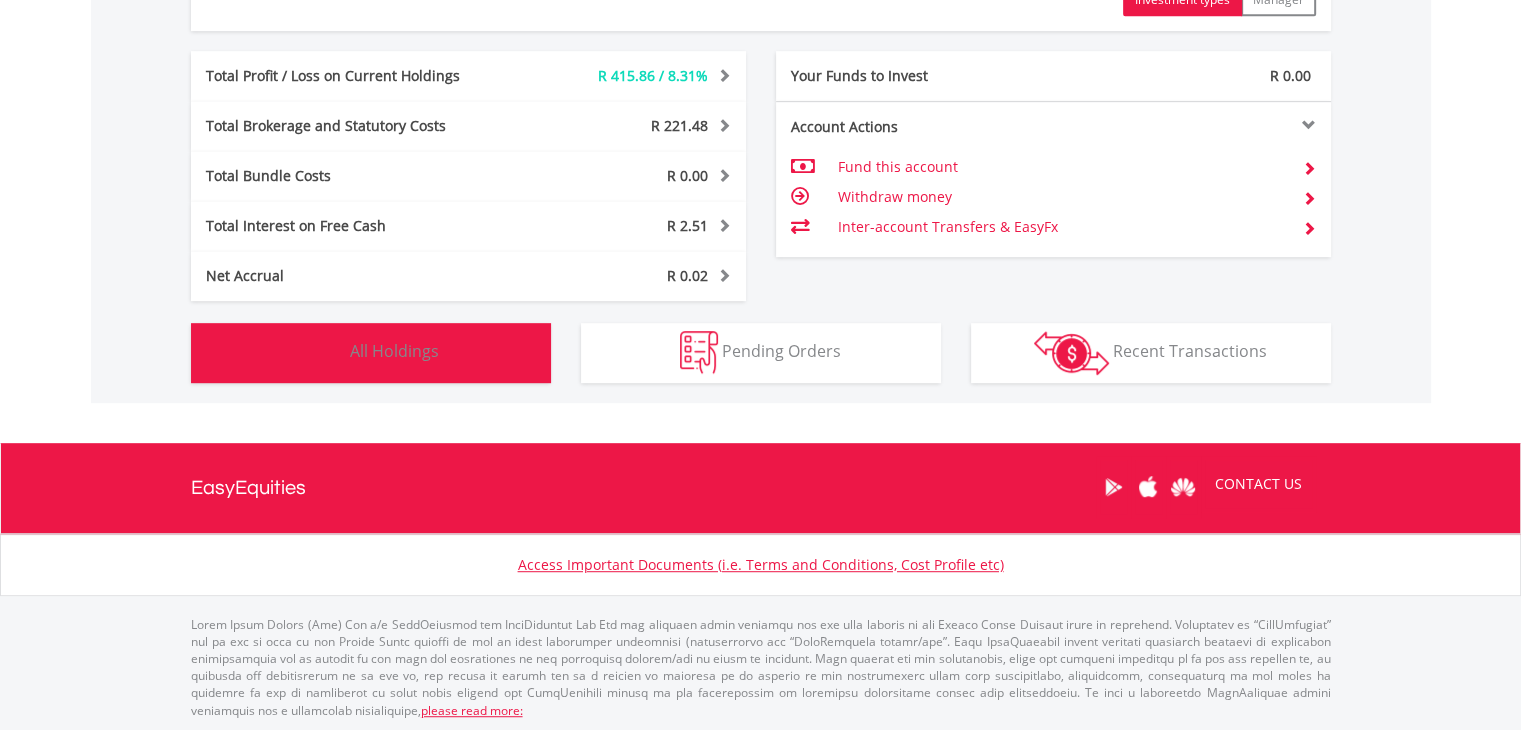 click on "Holdings
All Holdings" at bounding box center (371, 353) 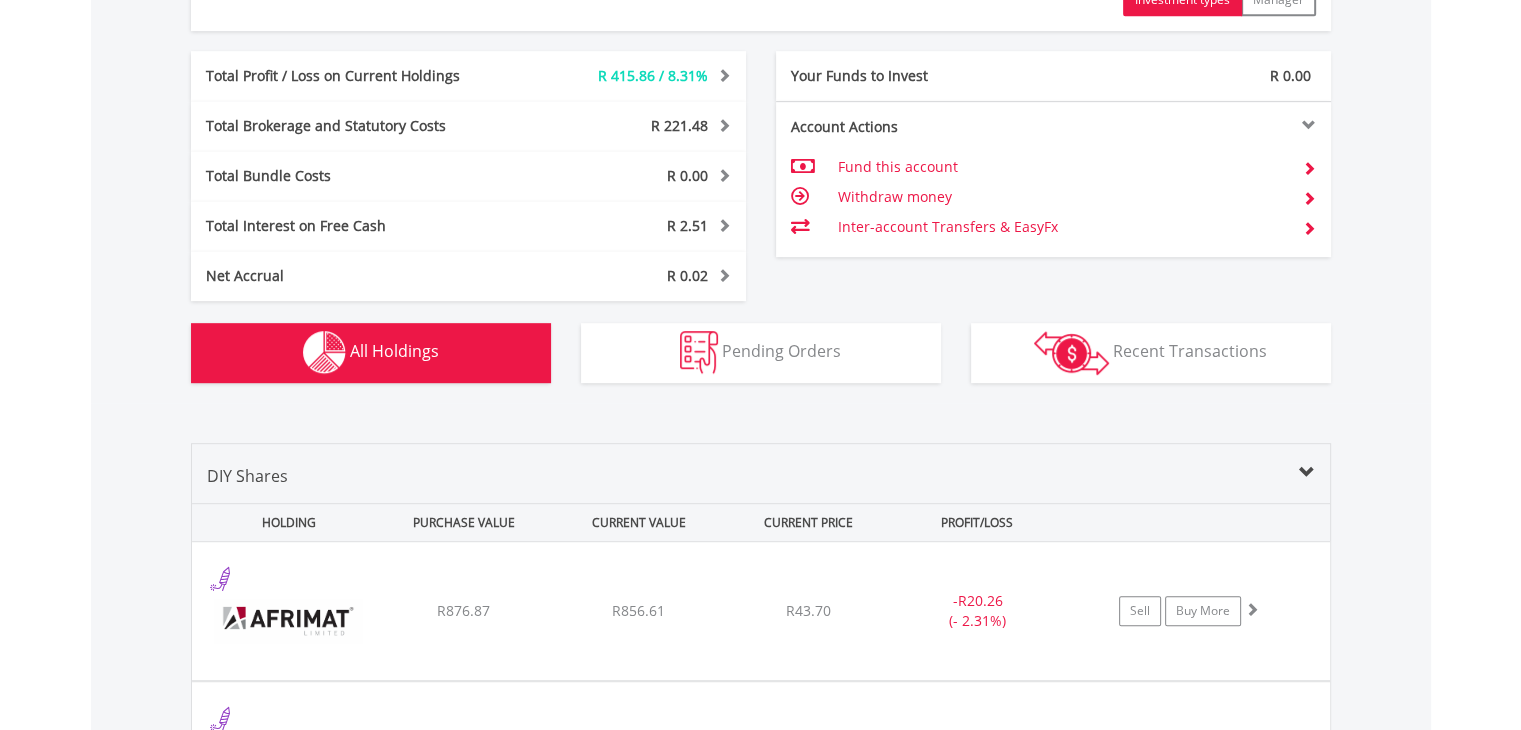 scroll, scrollTop: 1441, scrollLeft: 0, axis: vertical 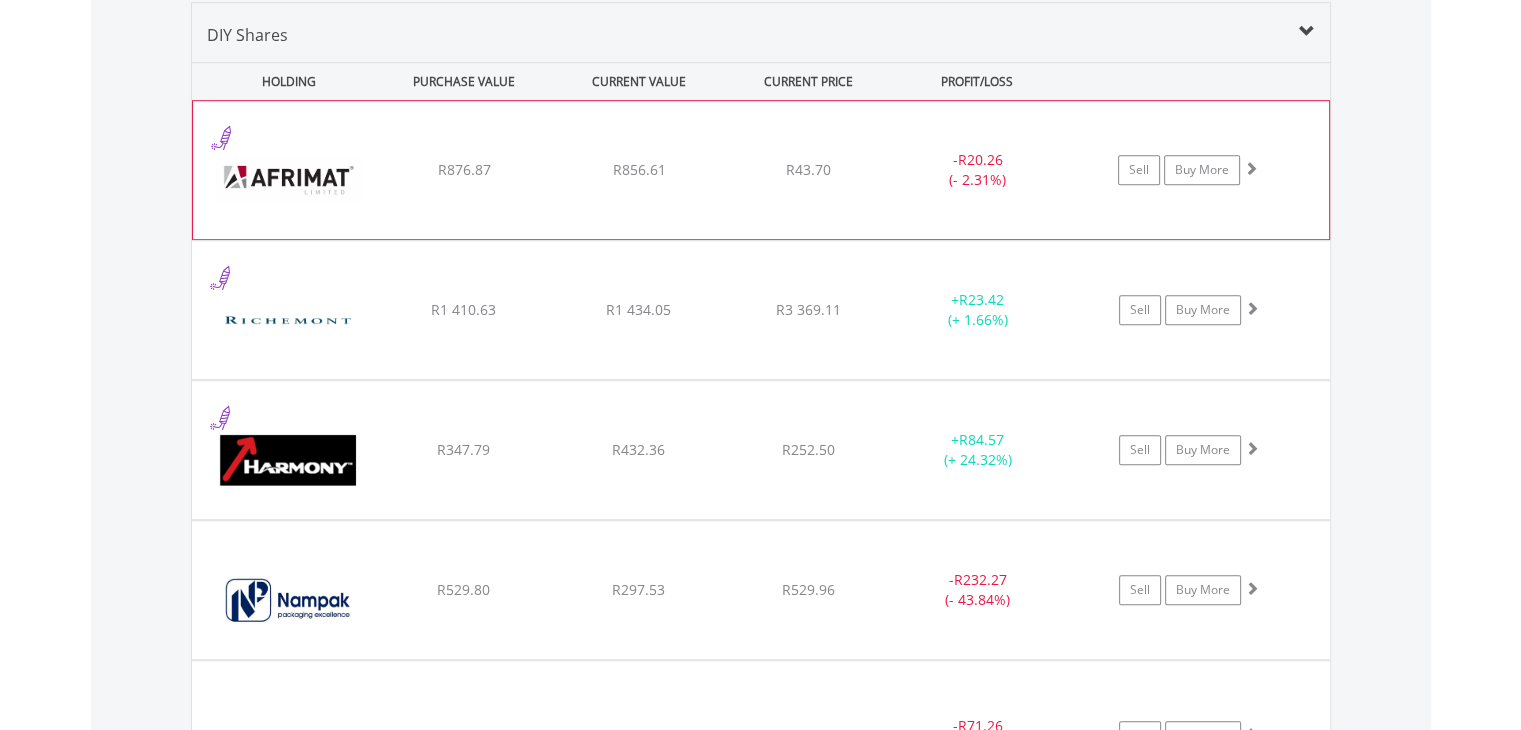 click on "﻿
Afrimat Limited
R876.87
R856.61
R43.70
-  R20.26 (- 2.31%)
Sell
Buy More" at bounding box center (761, 170) 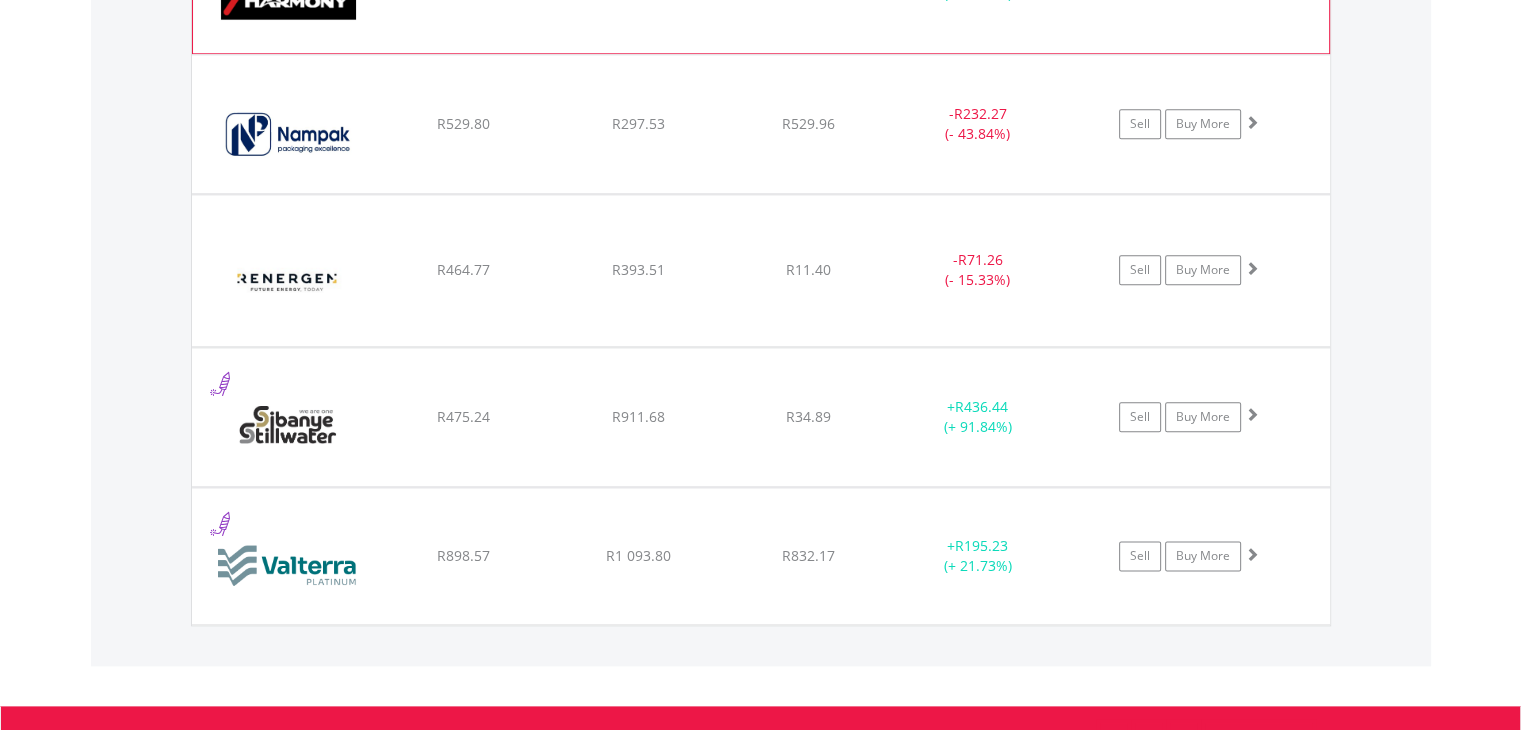 scroll, scrollTop: 2341, scrollLeft: 0, axis: vertical 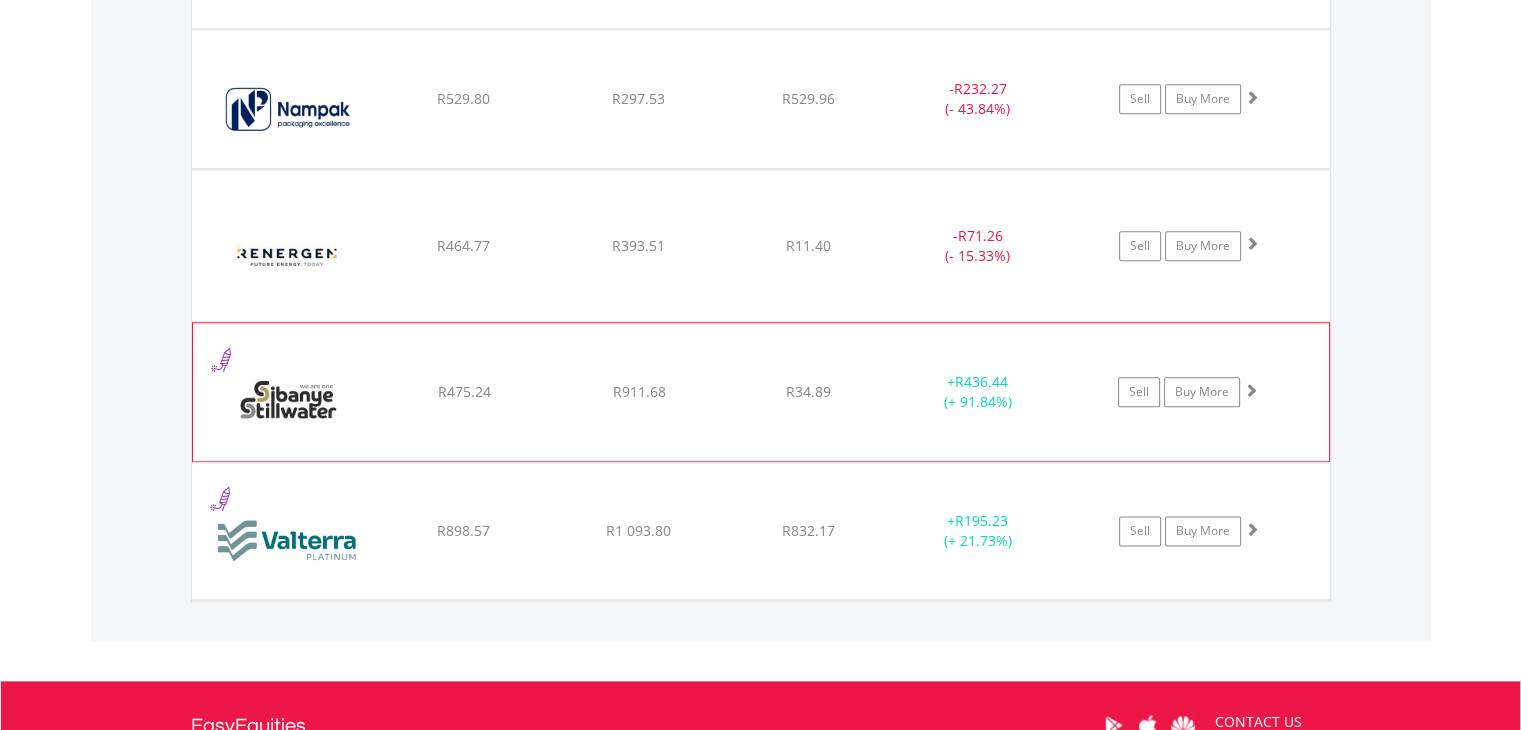 click on "R34.89" at bounding box center (808, -731) 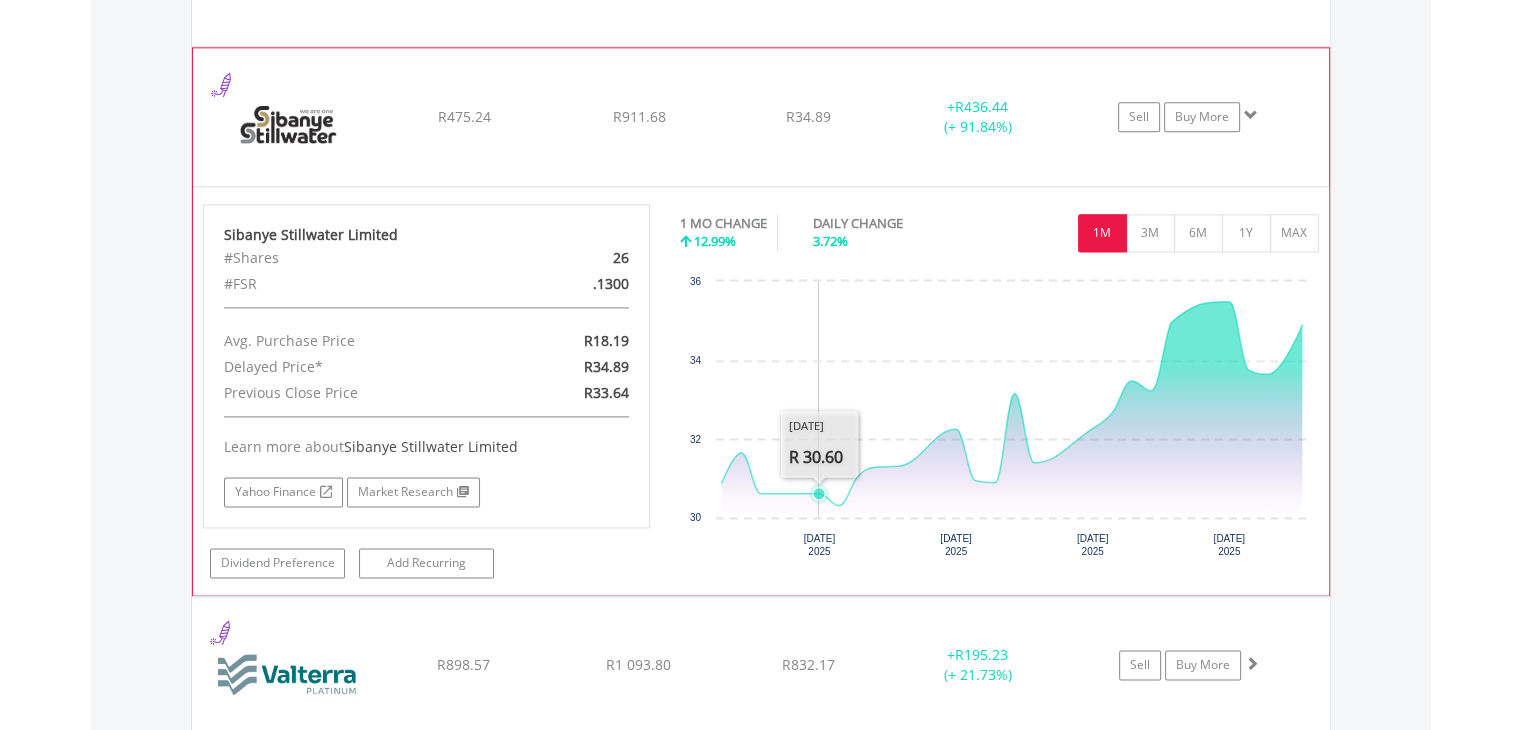 scroll, scrollTop: 2641, scrollLeft: 0, axis: vertical 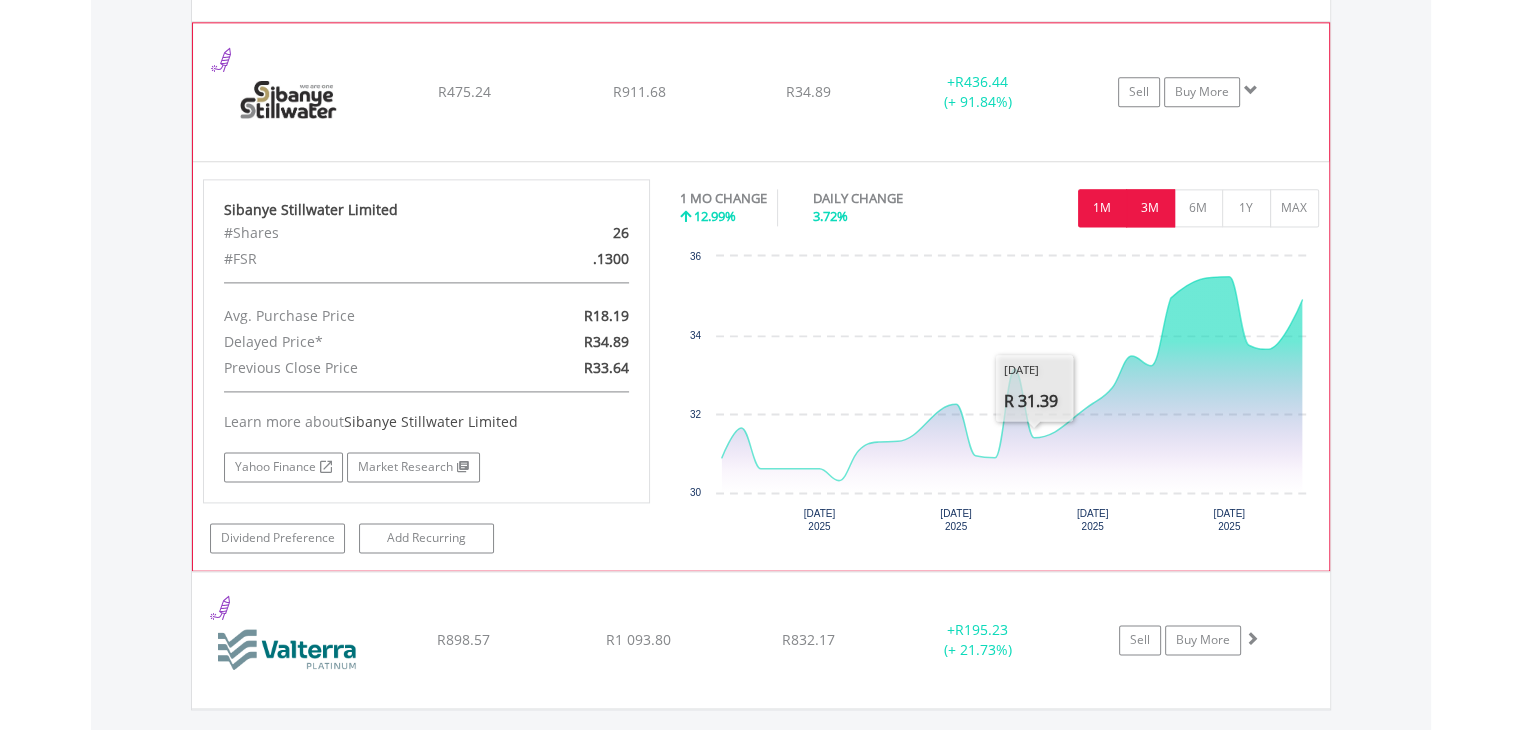 click on "3M" at bounding box center (1150, 208) 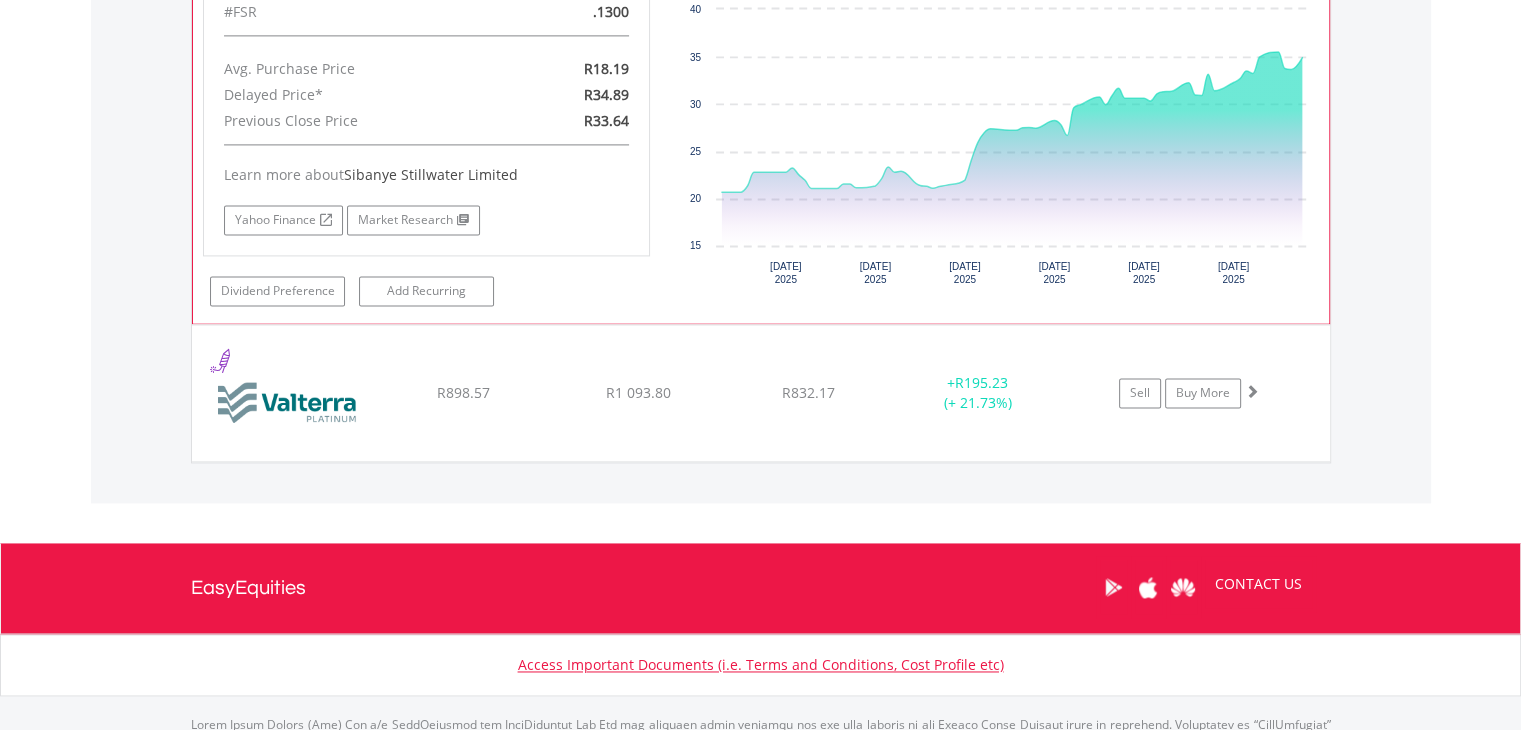 scroll, scrollTop: 2981, scrollLeft: 0, axis: vertical 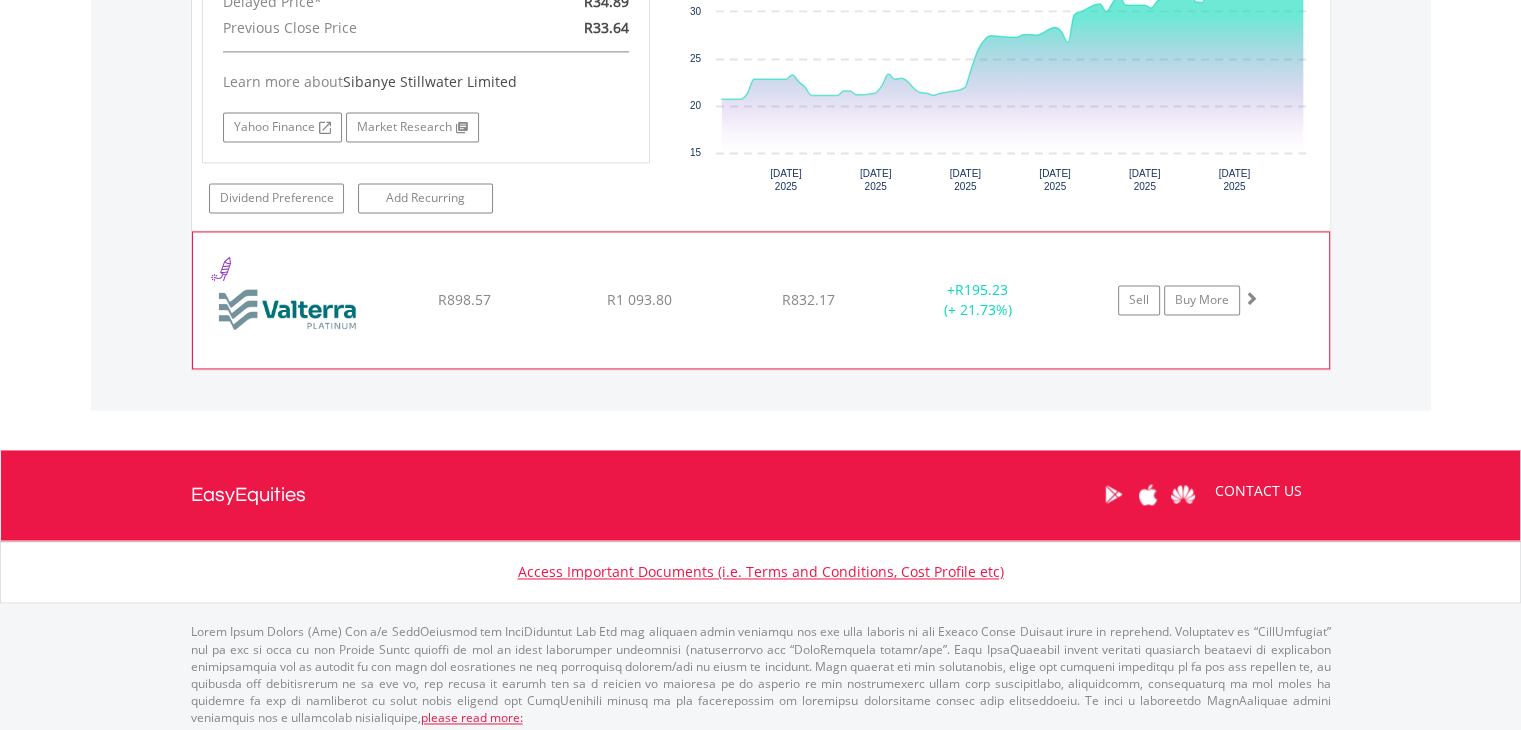 click on "﻿
Valterra Platinum Limited
R898.57
R1 093.80
R832.17
+  R195.23 (+ 21.73%)
Sell
Buy More" at bounding box center [761, -1370] 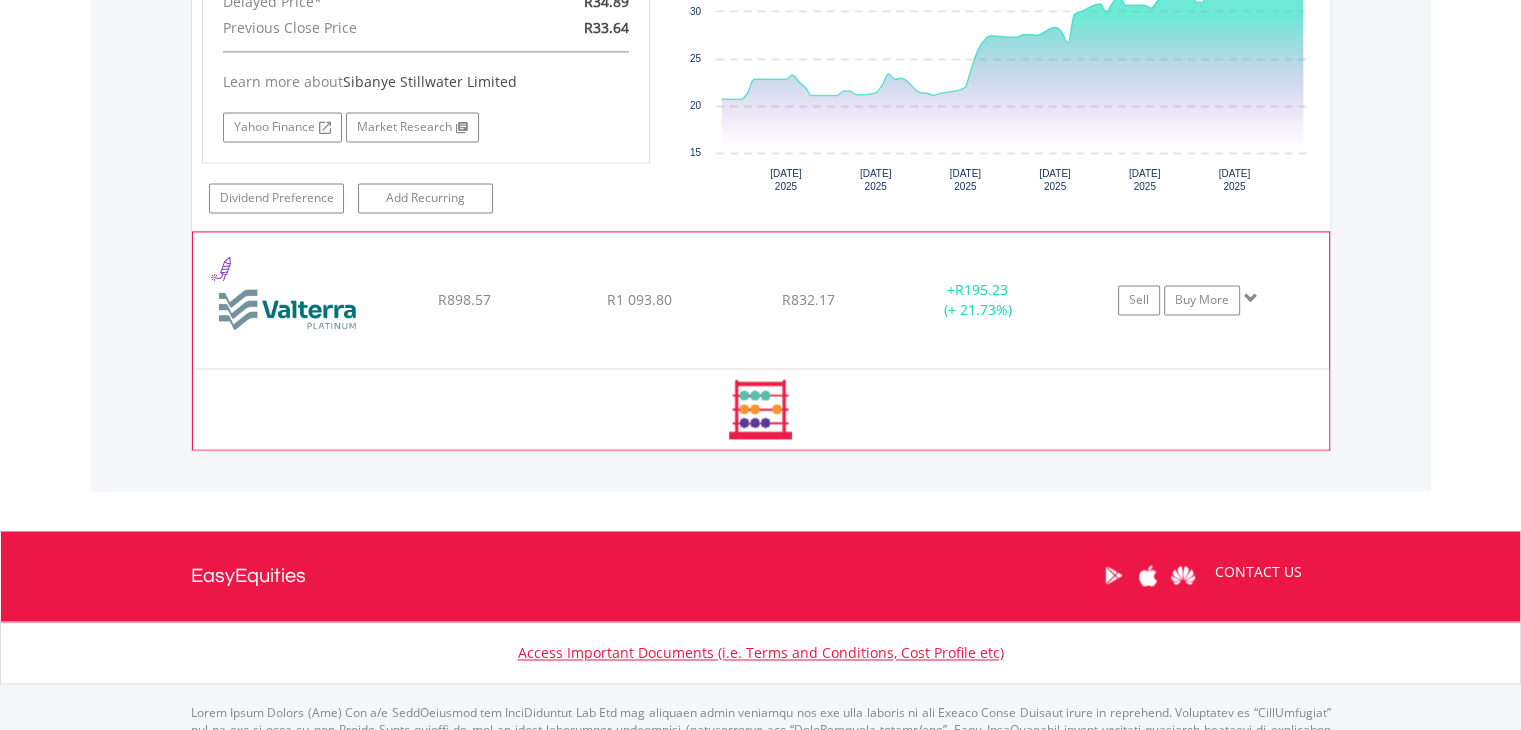 scroll, scrollTop: 2982, scrollLeft: 0, axis: vertical 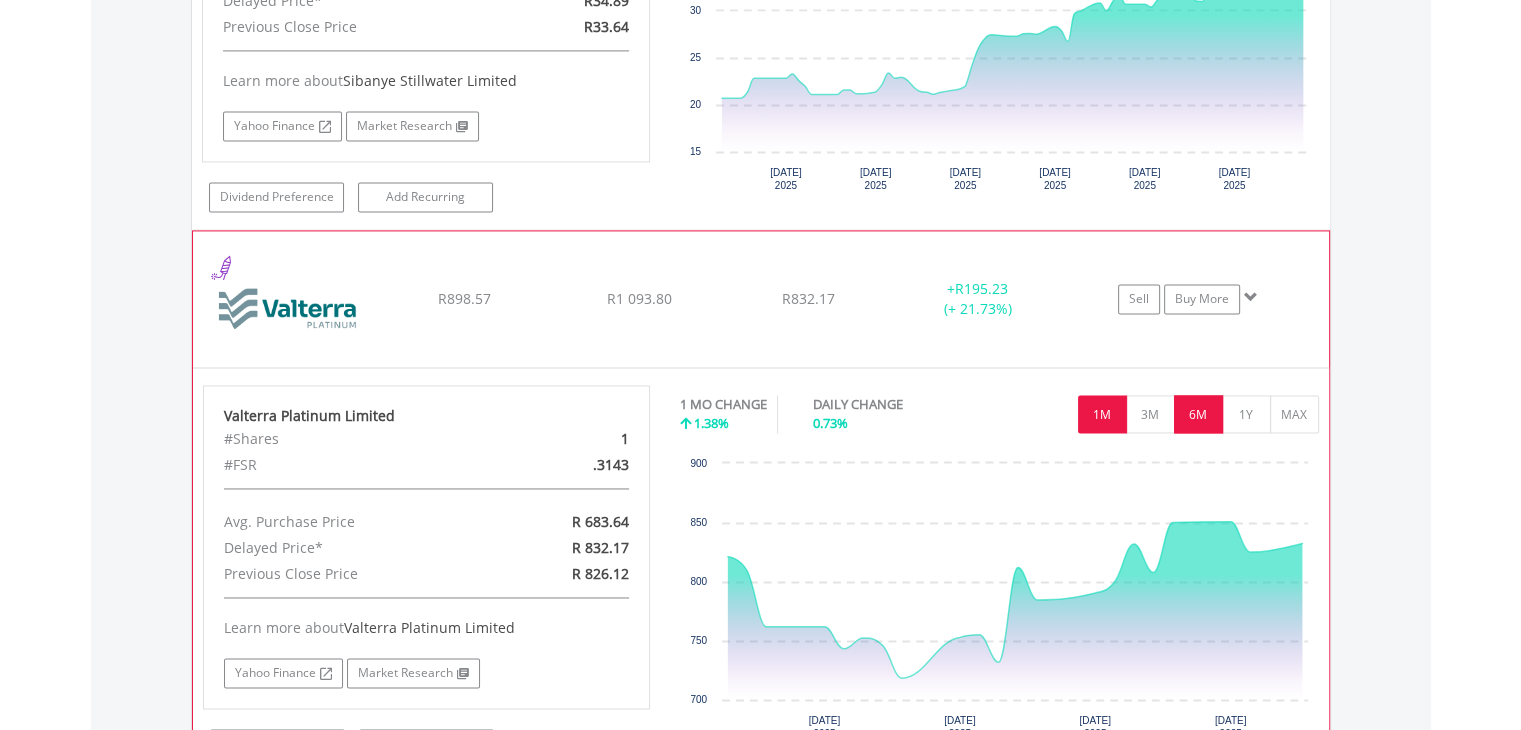 click on "6M" at bounding box center (1198, 414) 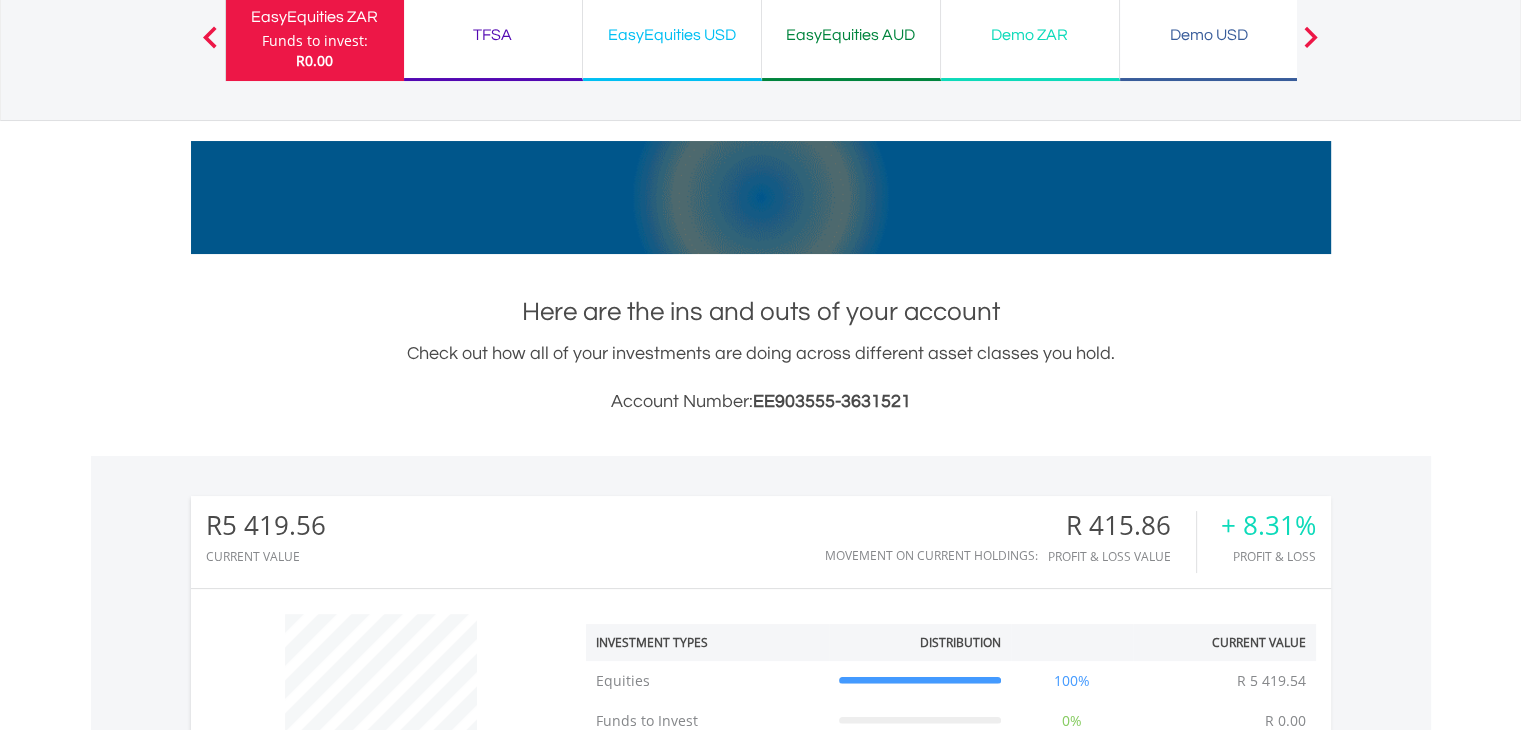 scroll, scrollTop: 0, scrollLeft: 0, axis: both 